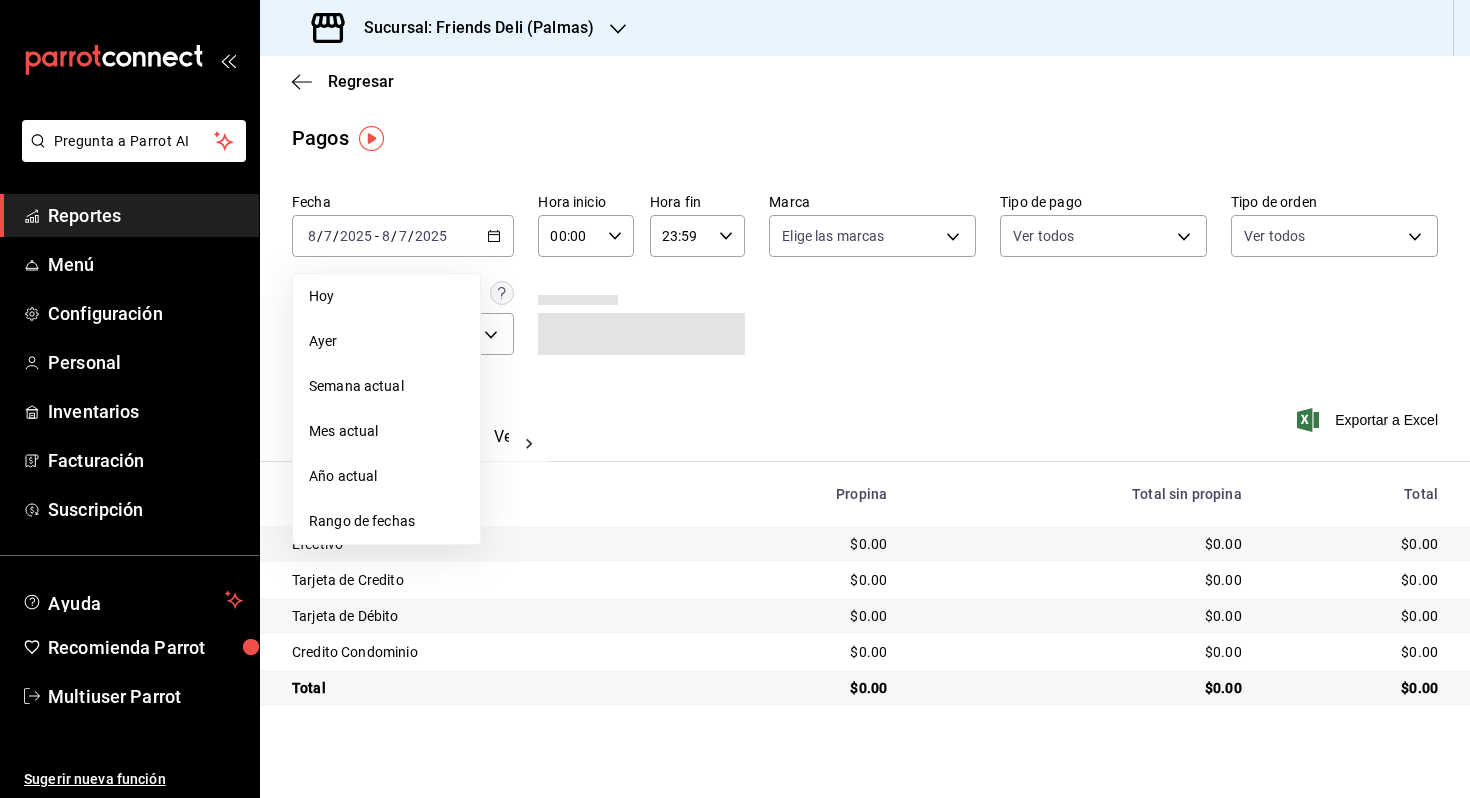 scroll, scrollTop: 0, scrollLeft: 0, axis: both 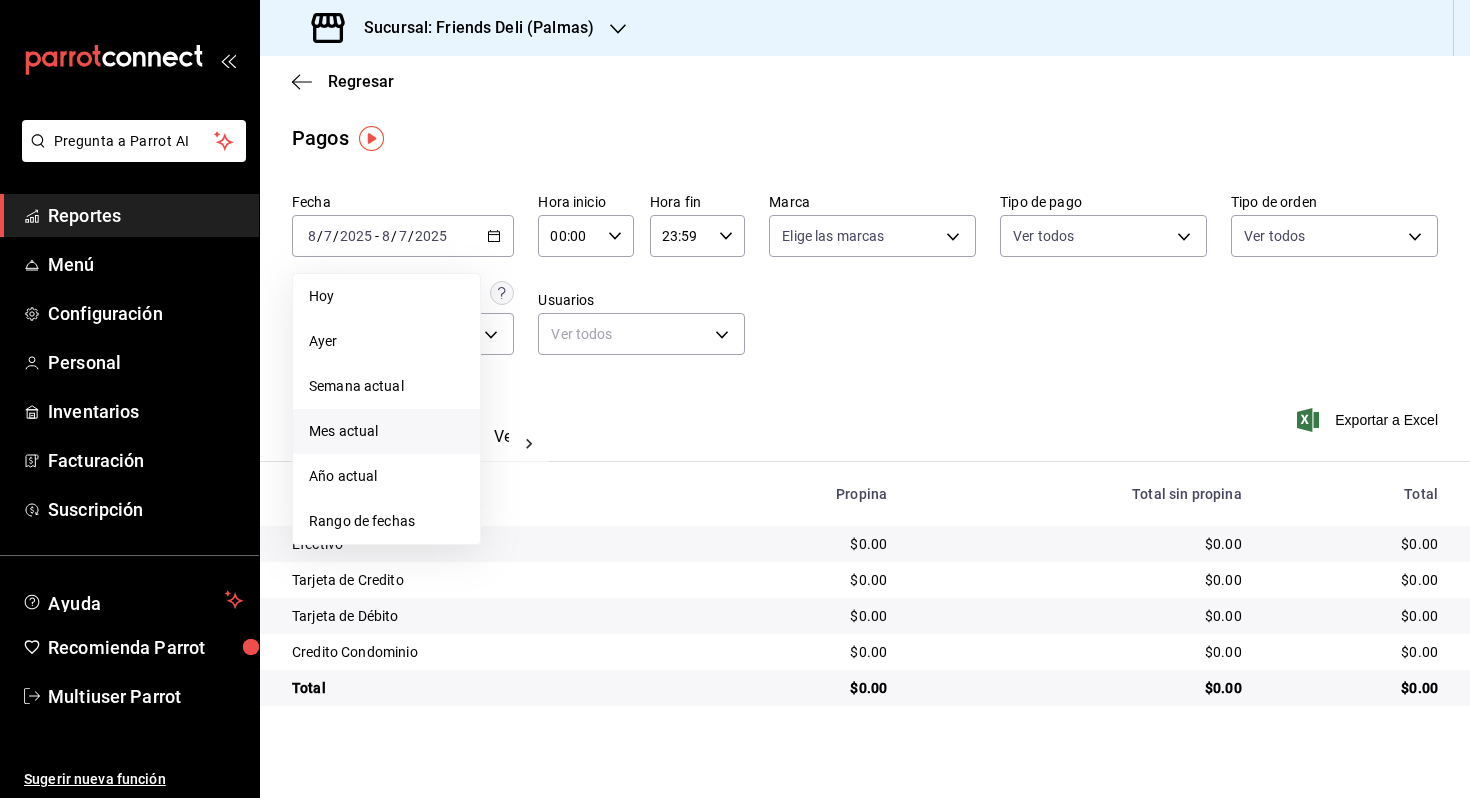 click on "Mes actual" at bounding box center [386, 431] 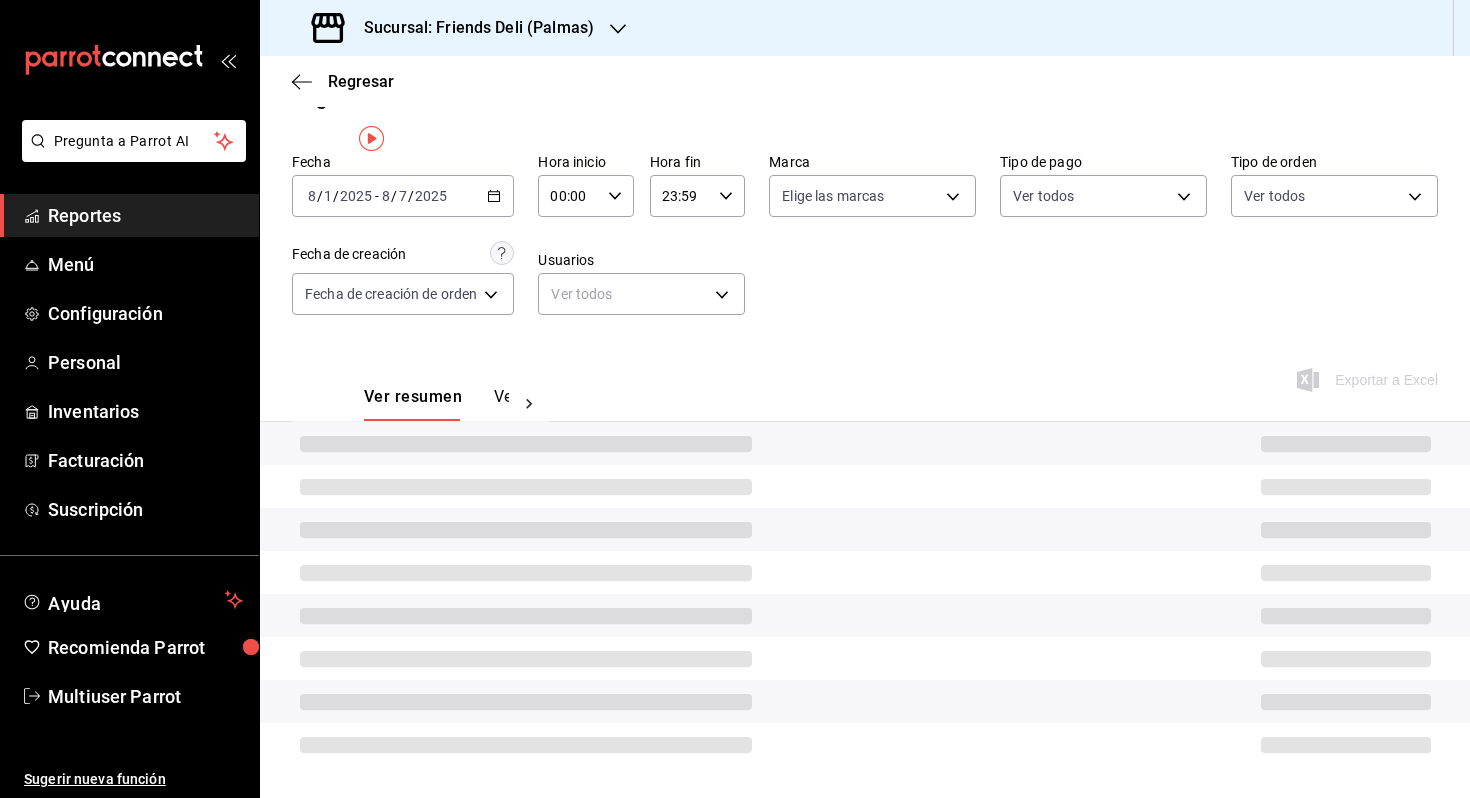scroll, scrollTop: 0, scrollLeft: 0, axis: both 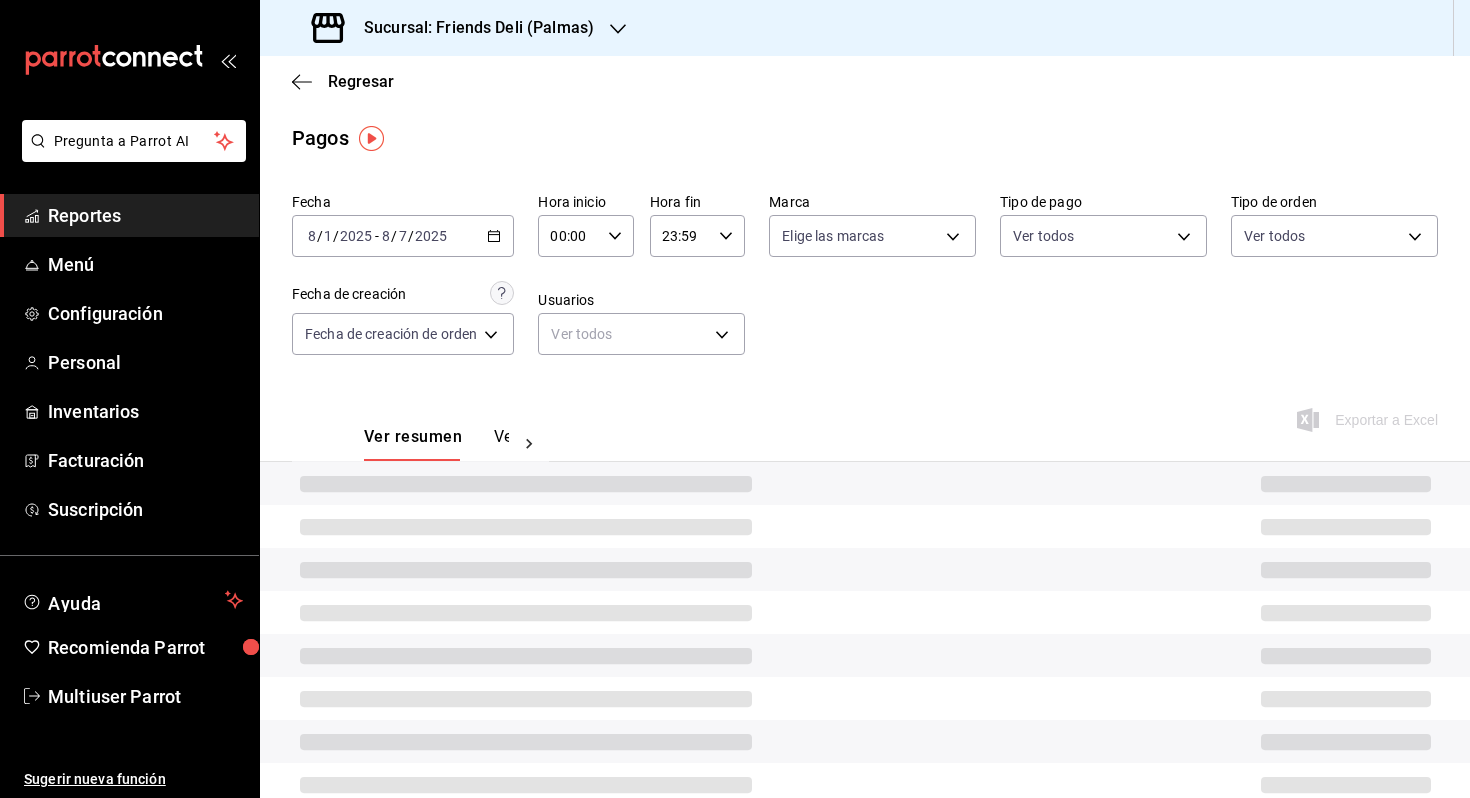 click on "Ver pagos" at bounding box center (531, 444) 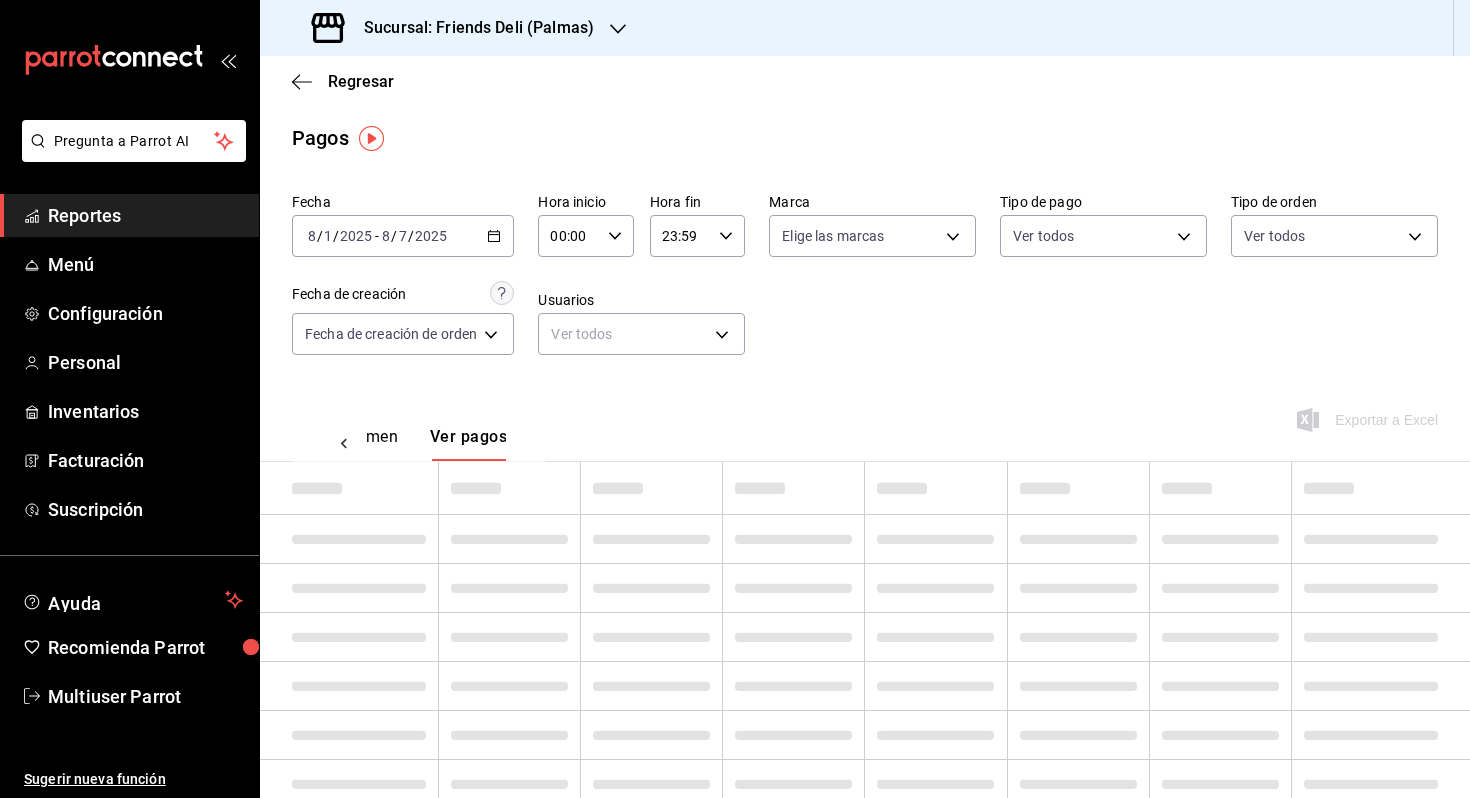 scroll, scrollTop: 0, scrollLeft: 59, axis: horizontal 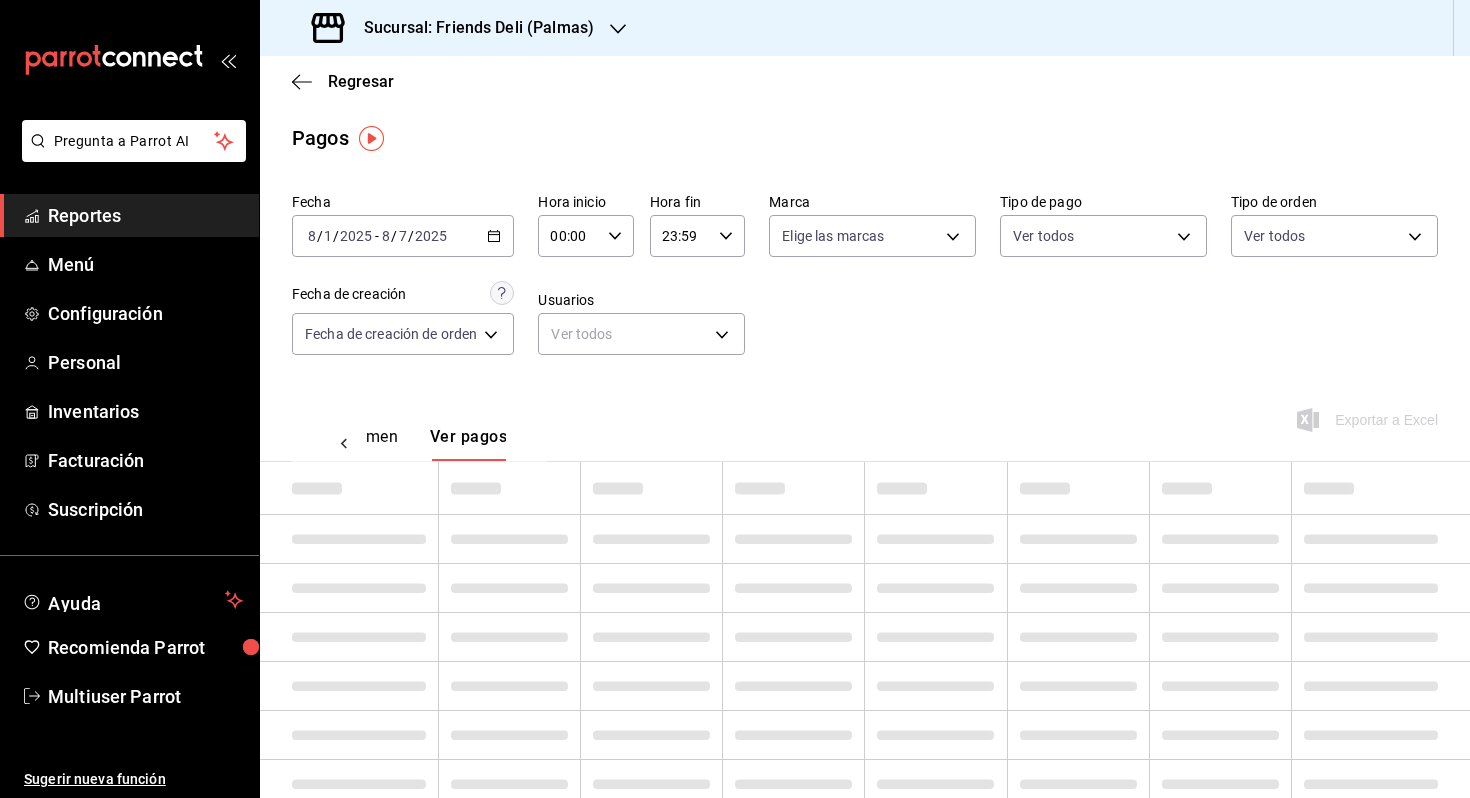 click on "Ver resumen" at bounding box center (351, 444) 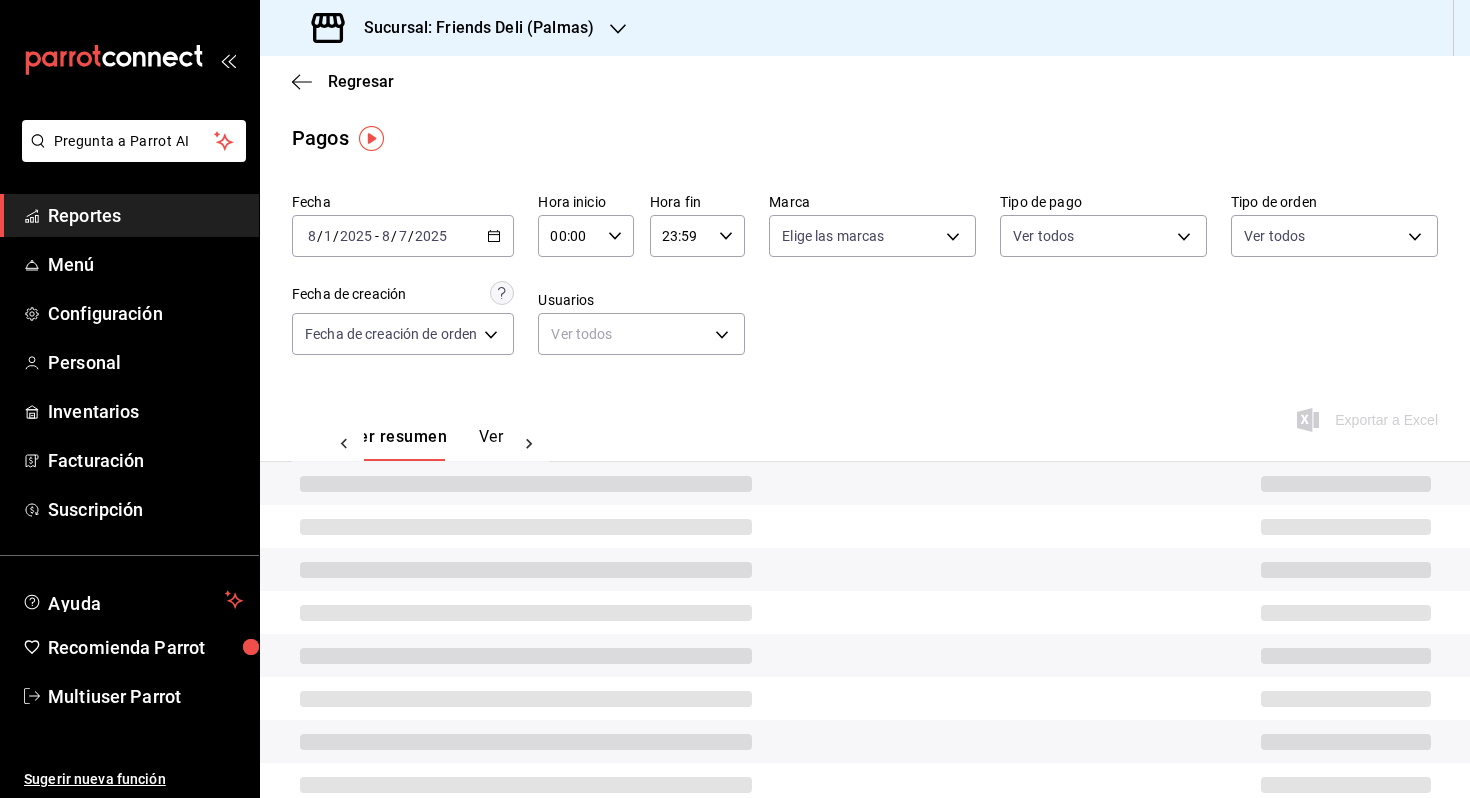 scroll, scrollTop: 0, scrollLeft: 0, axis: both 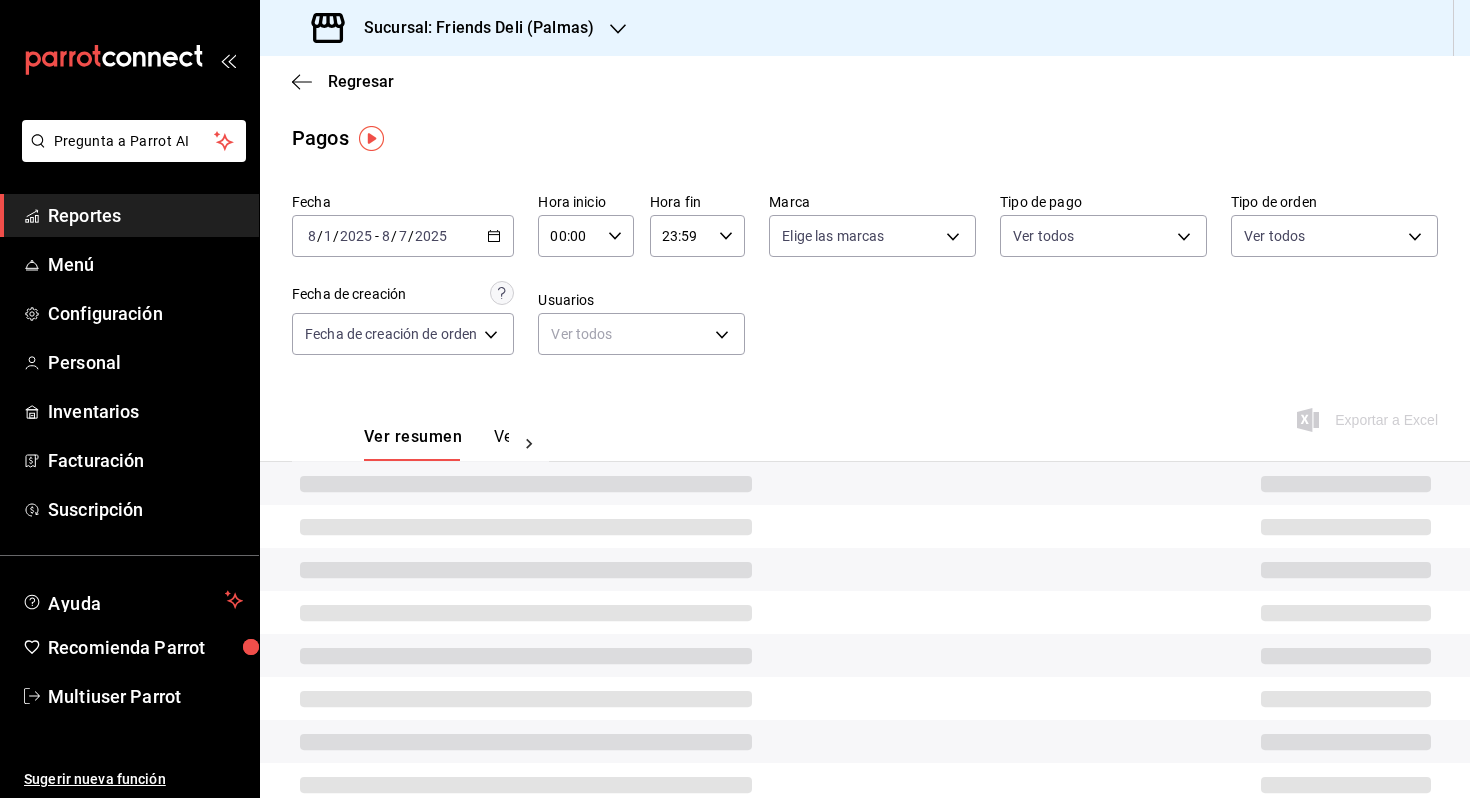 click on "Fecha [DATE] [DATE] - [DATE] [DATE] Hora inicio 00:00 Hora inicio Hora fin 23:59 Hora fin Marca Elige las marcas Tipo de pago Ver todos Tipo de orden Ver todos Fecha de creación   Fecha de creación de orden ORDER Usuarios Ver todos null" at bounding box center (865, 282) 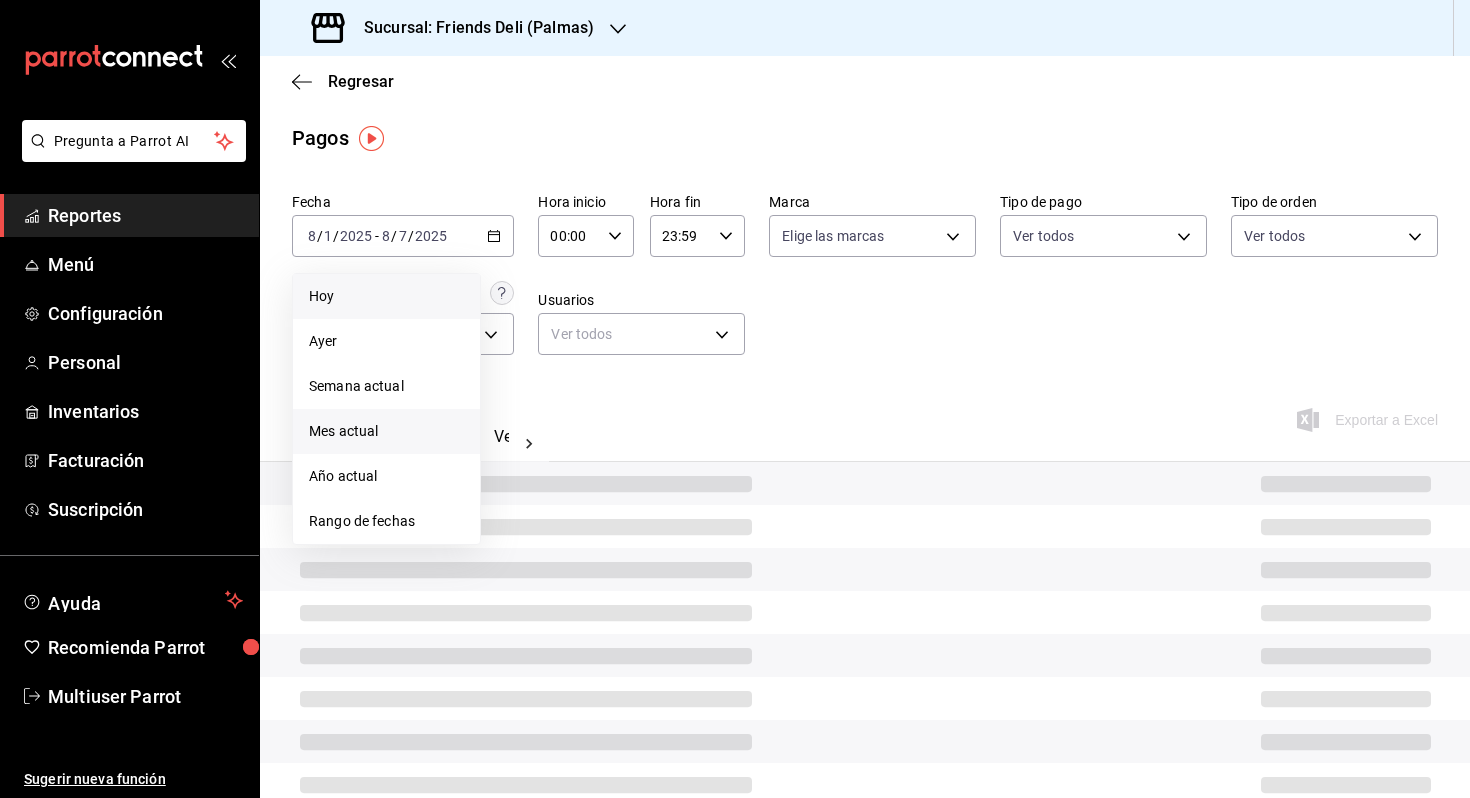 click on "Hoy" at bounding box center (386, 296) 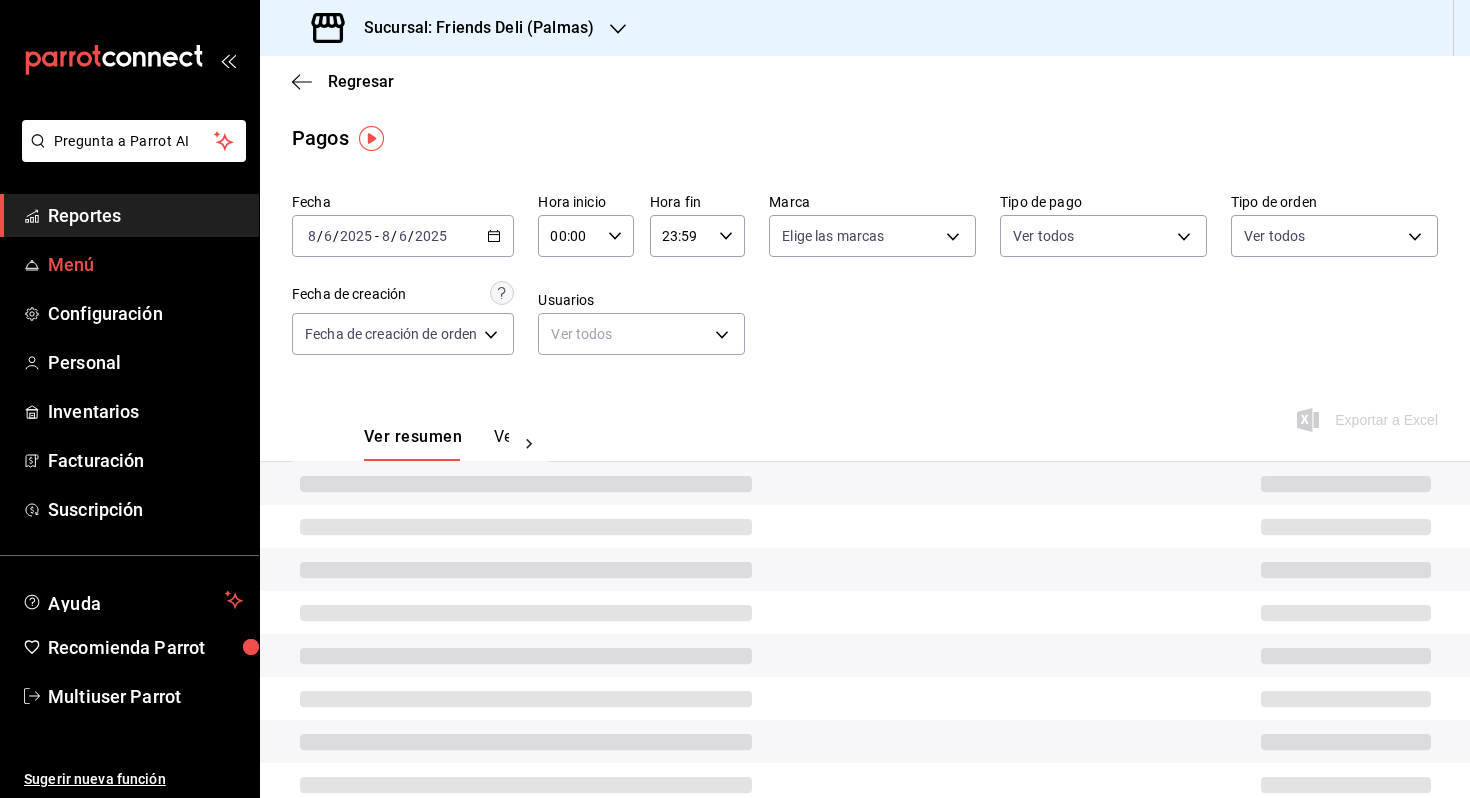 click on "Menú" at bounding box center [145, 264] 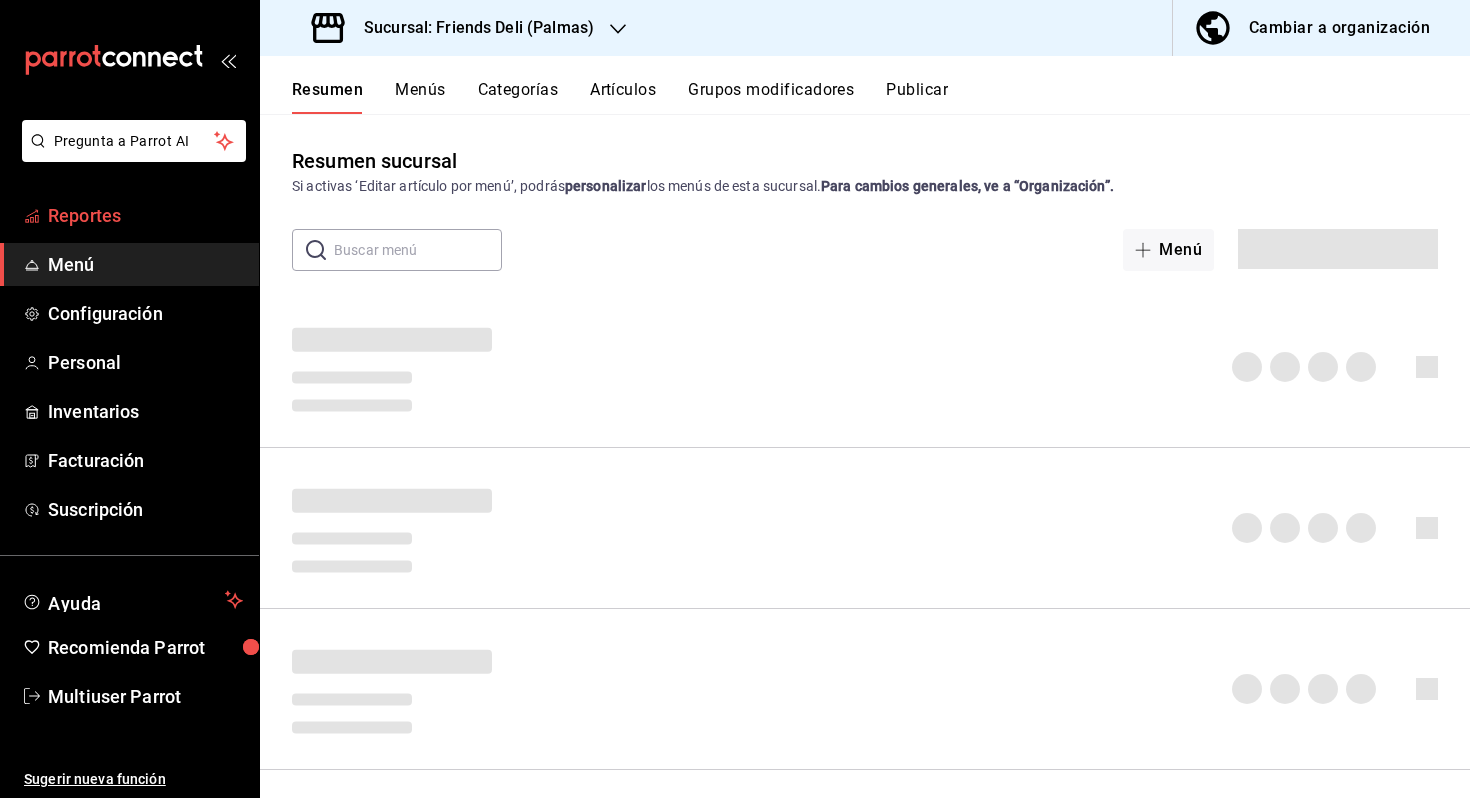 click on "Reportes" at bounding box center (145, 215) 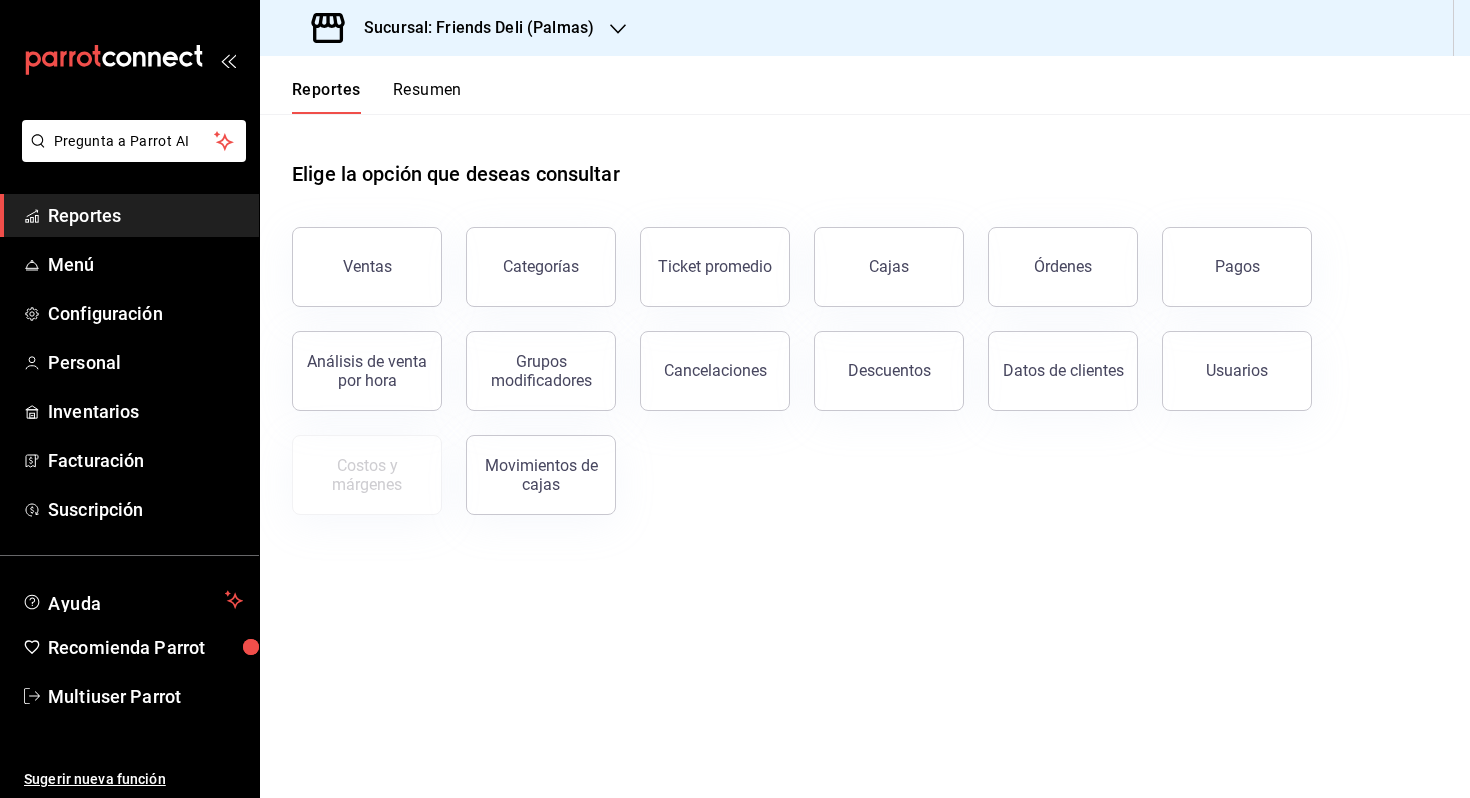click on "Resumen" at bounding box center [427, 97] 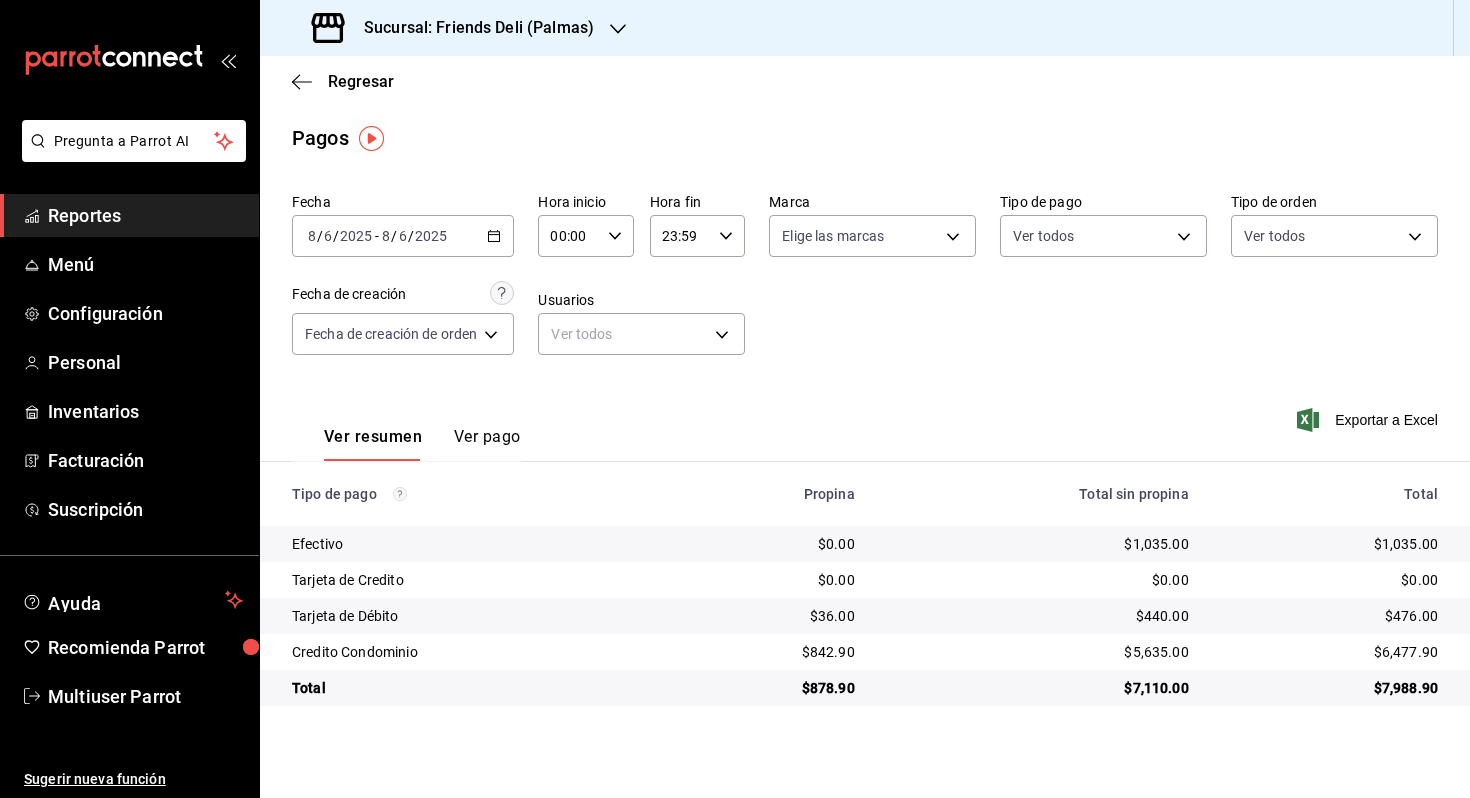 scroll, scrollTop: 0, scrollLeft: 0, axis: both 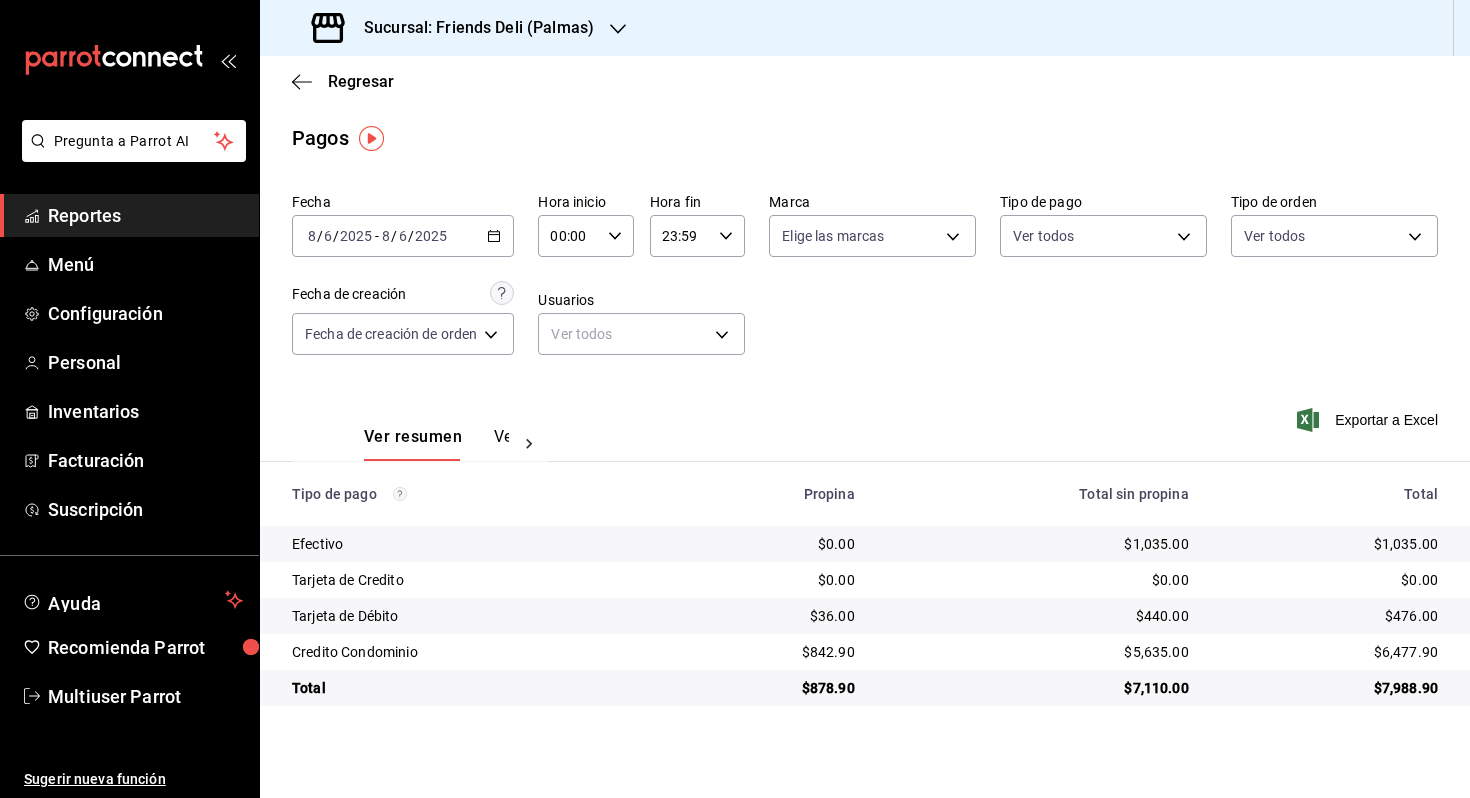 click on "Fecha [DATE] [DATE] - [DATE] [DATE] Hora inicio 00:00 Hora inicio Hora fin 23:59 Hora fin Marca Elige las marcas Tipo de pago Ver todos Tipo de orden Ver todos Fecha de creación   Fecha de creación de orden ORDER Usuarios Ver todos null" at bounding box center (865, 282) 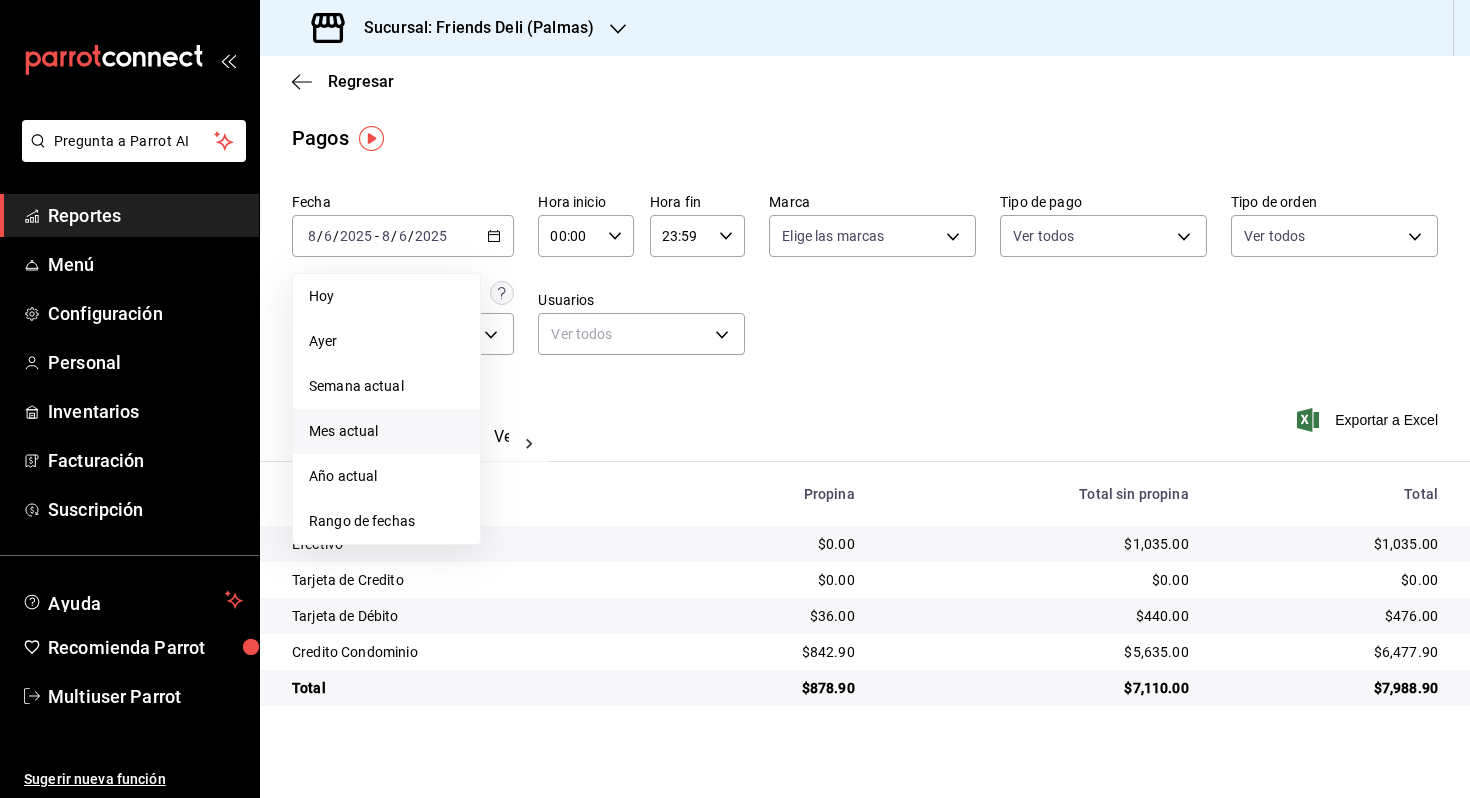 click on "Mes actual" at bounding box center [386, 431] 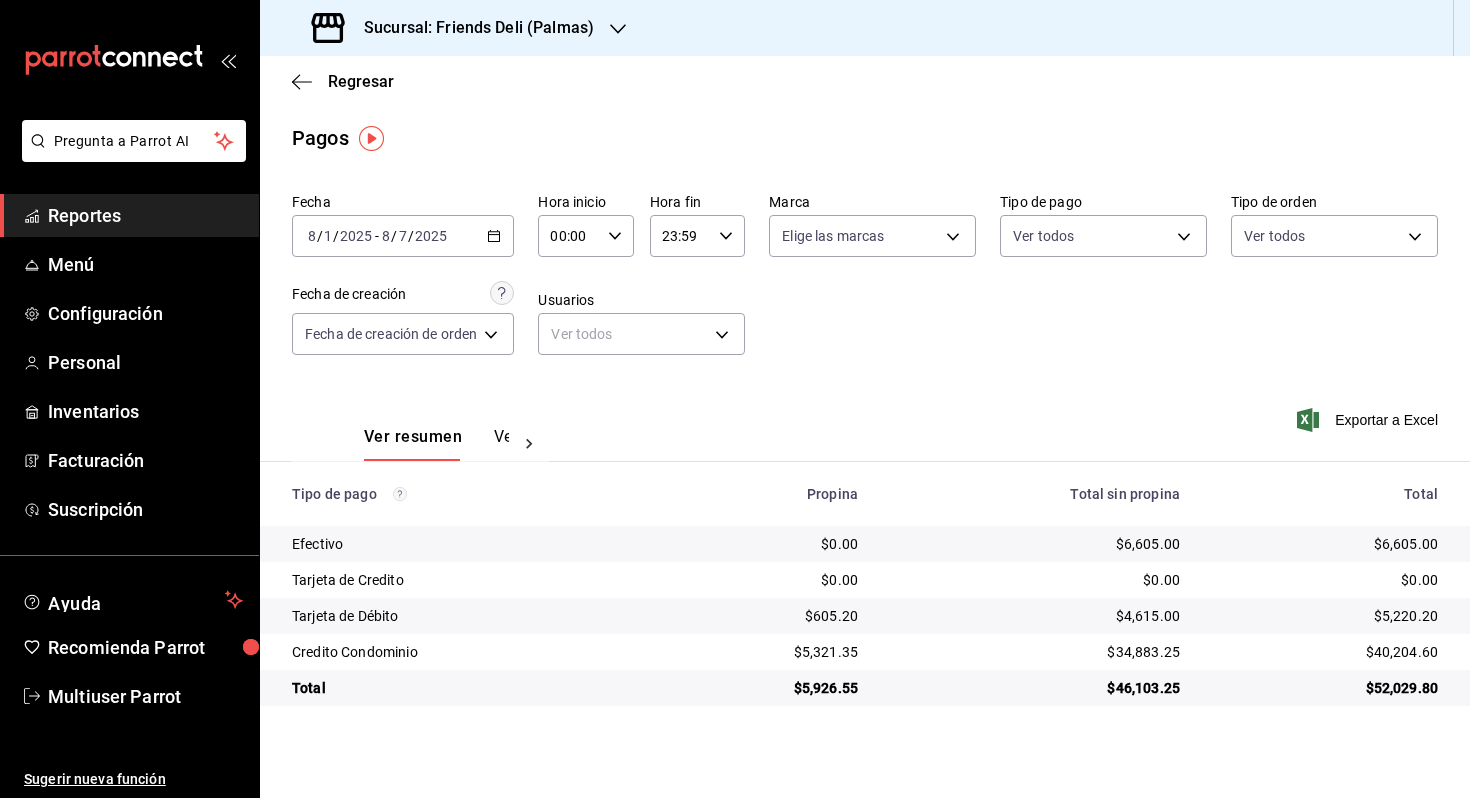 click 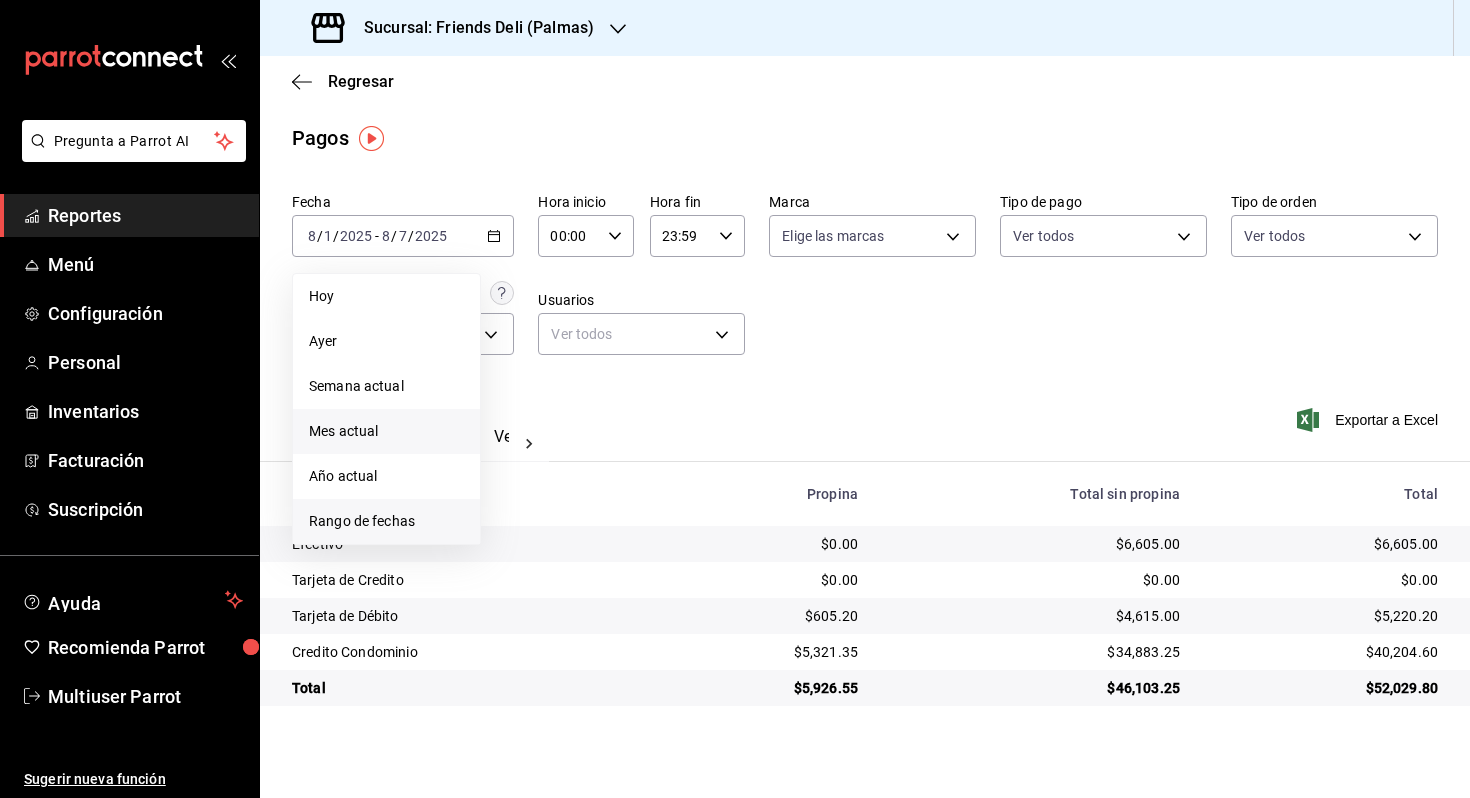 click on "Rango de fechas" at bounding box center [386, 521] 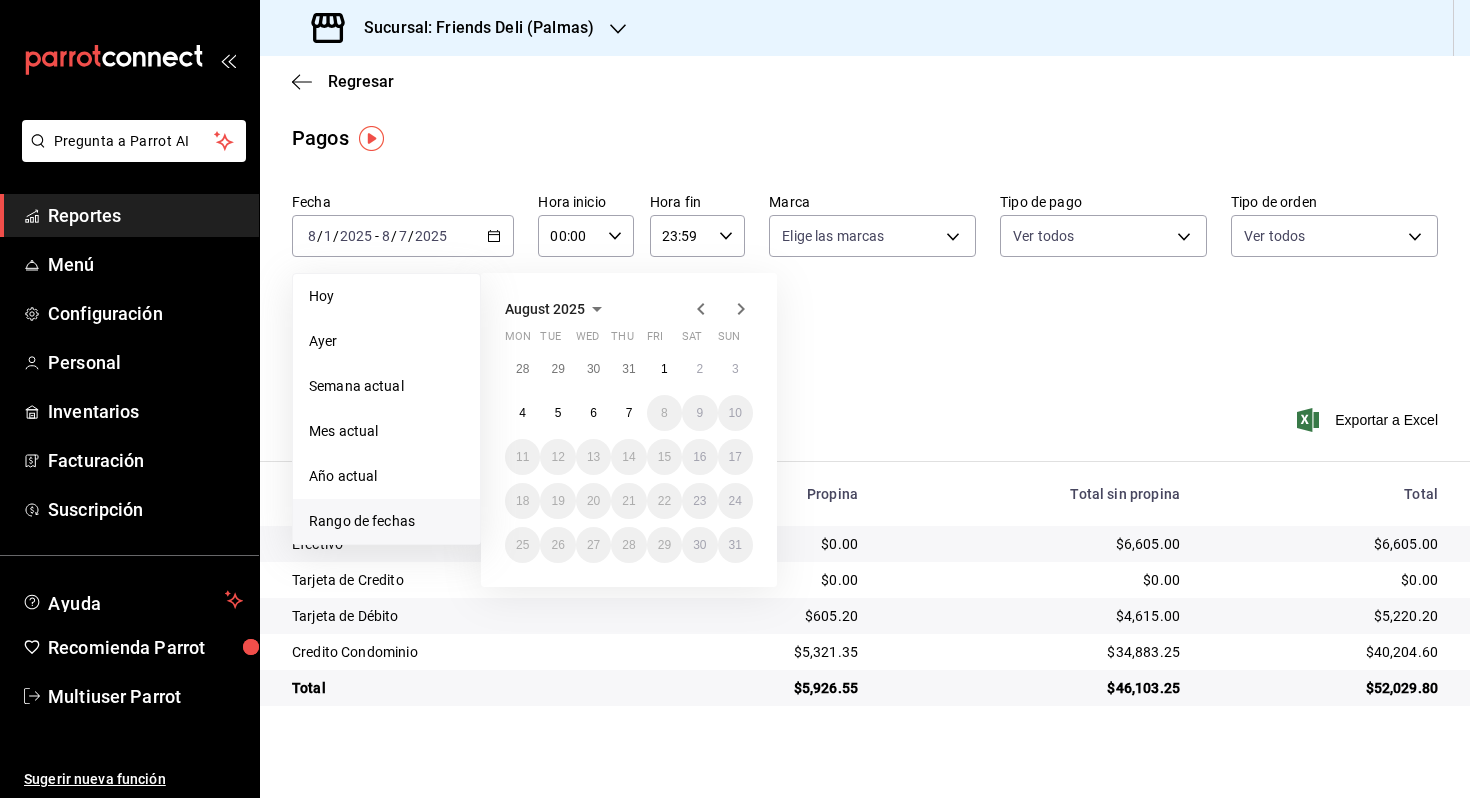 click 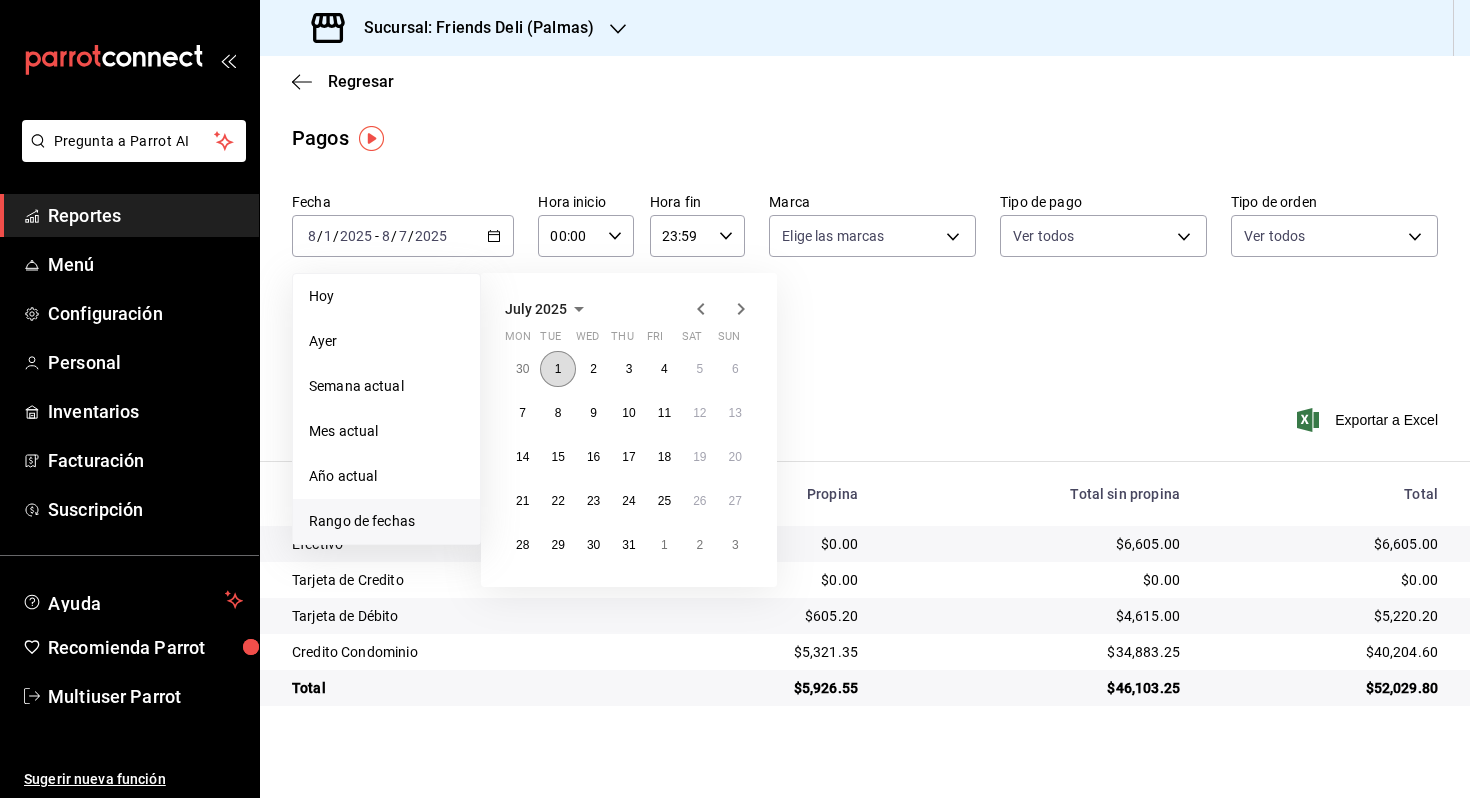 click on "1" at bounding box center (557, 369) 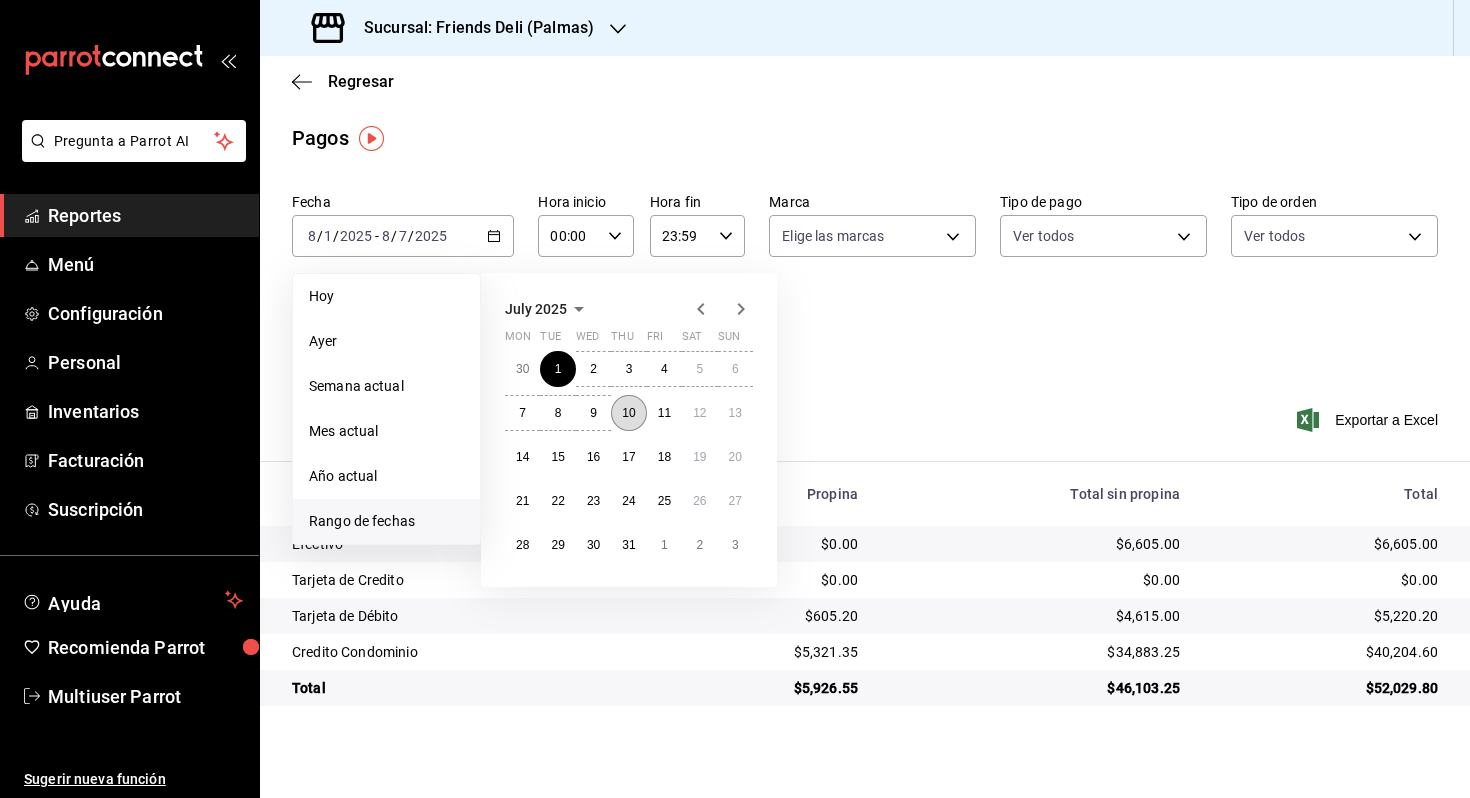 click on "10" at bounding box center (628, 413) 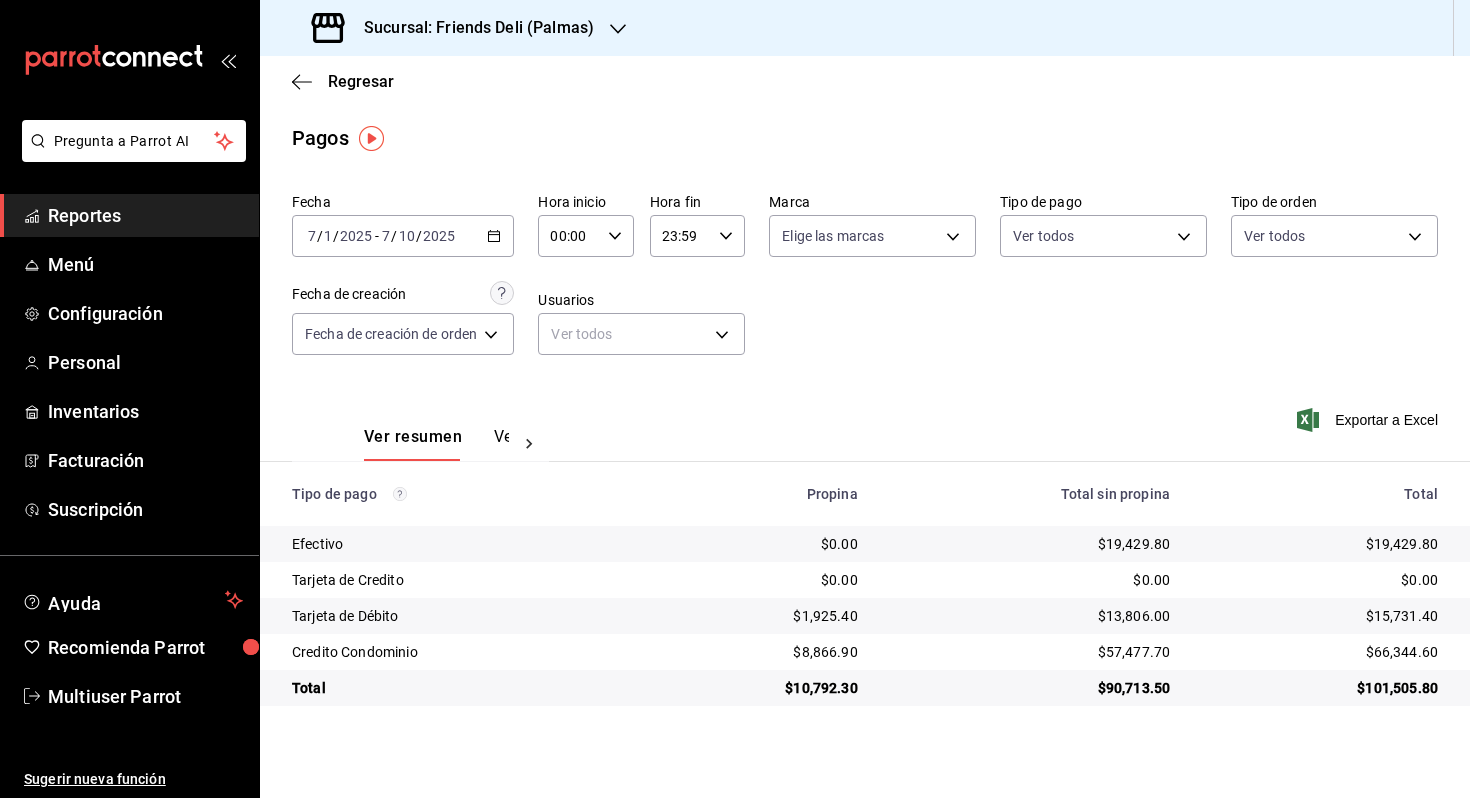click on "2025-07-01 7 / 1 / 2025 - 2025-07-10 7 / 10 / 2025" at bounding box center (403, 236) 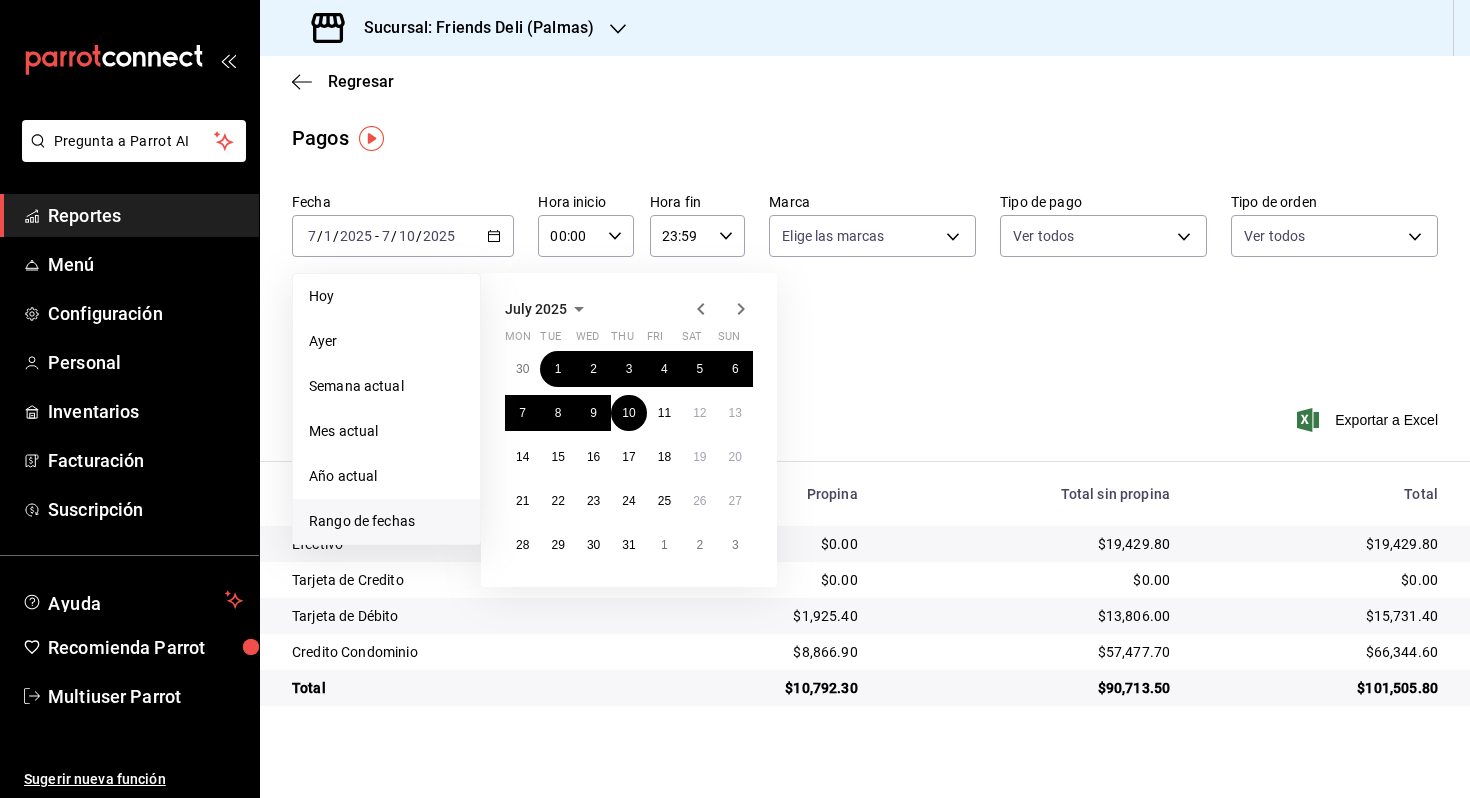 click 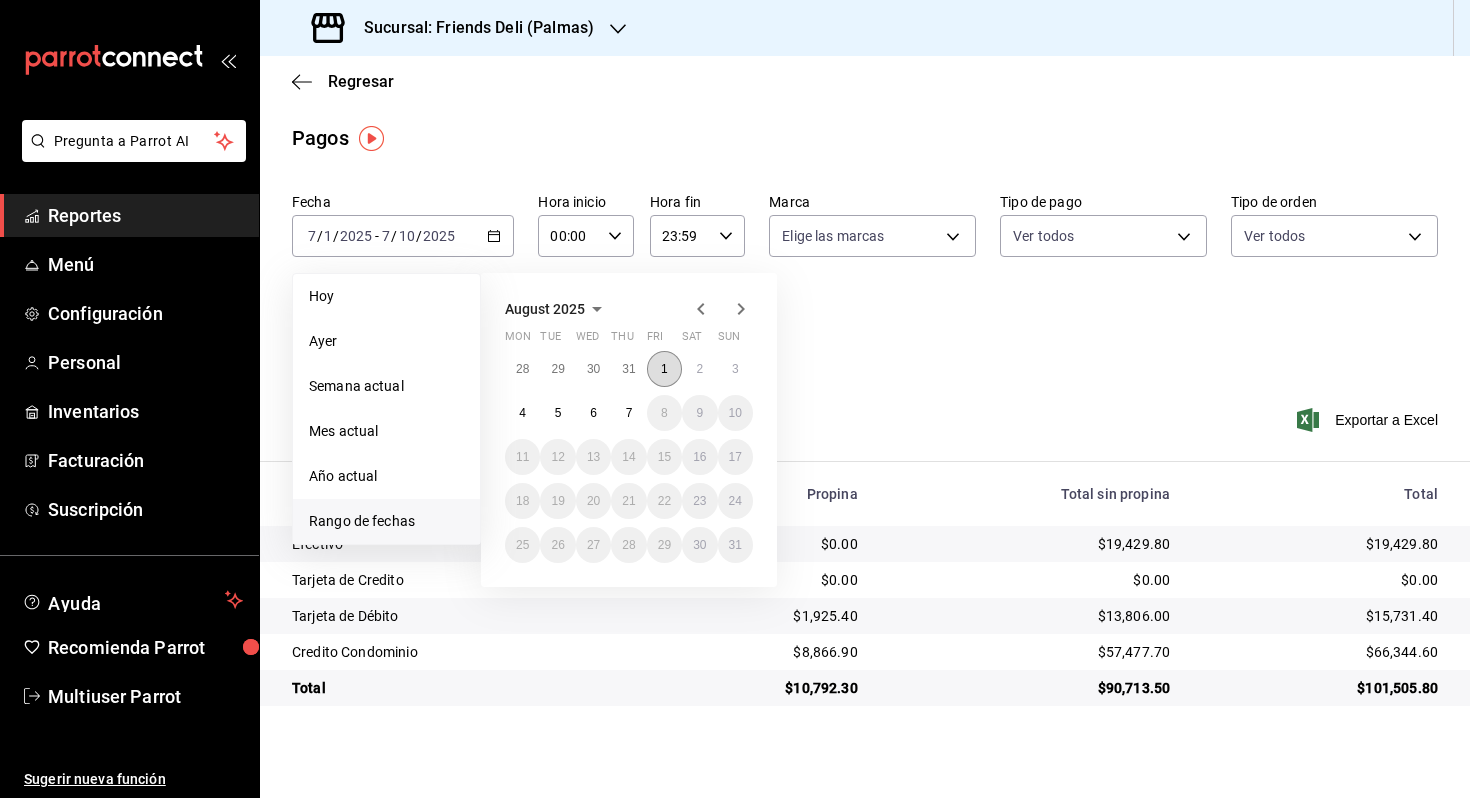 click on "1" at bounding box center (664, 369) 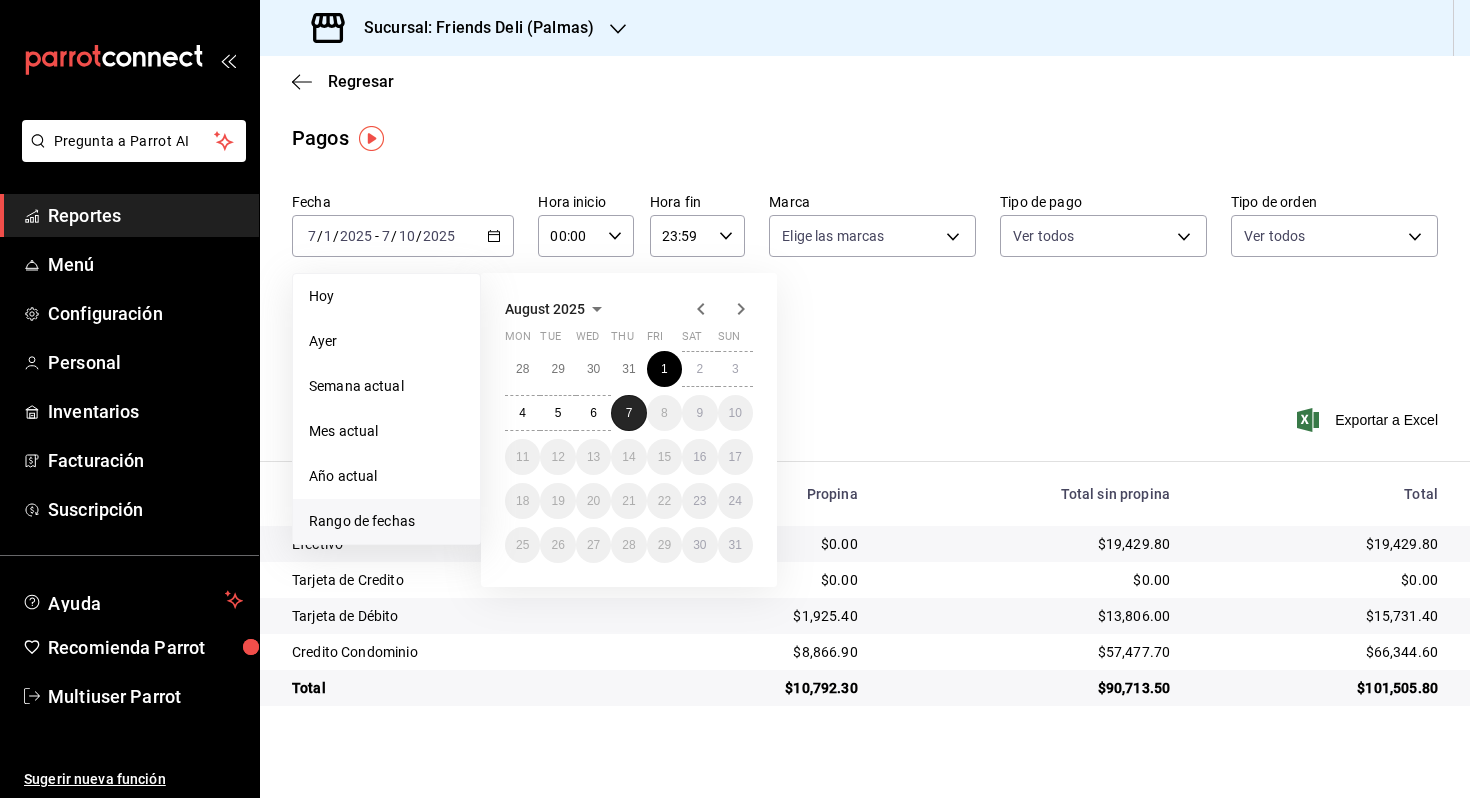 click on "7" at bounding box center [628, 413] 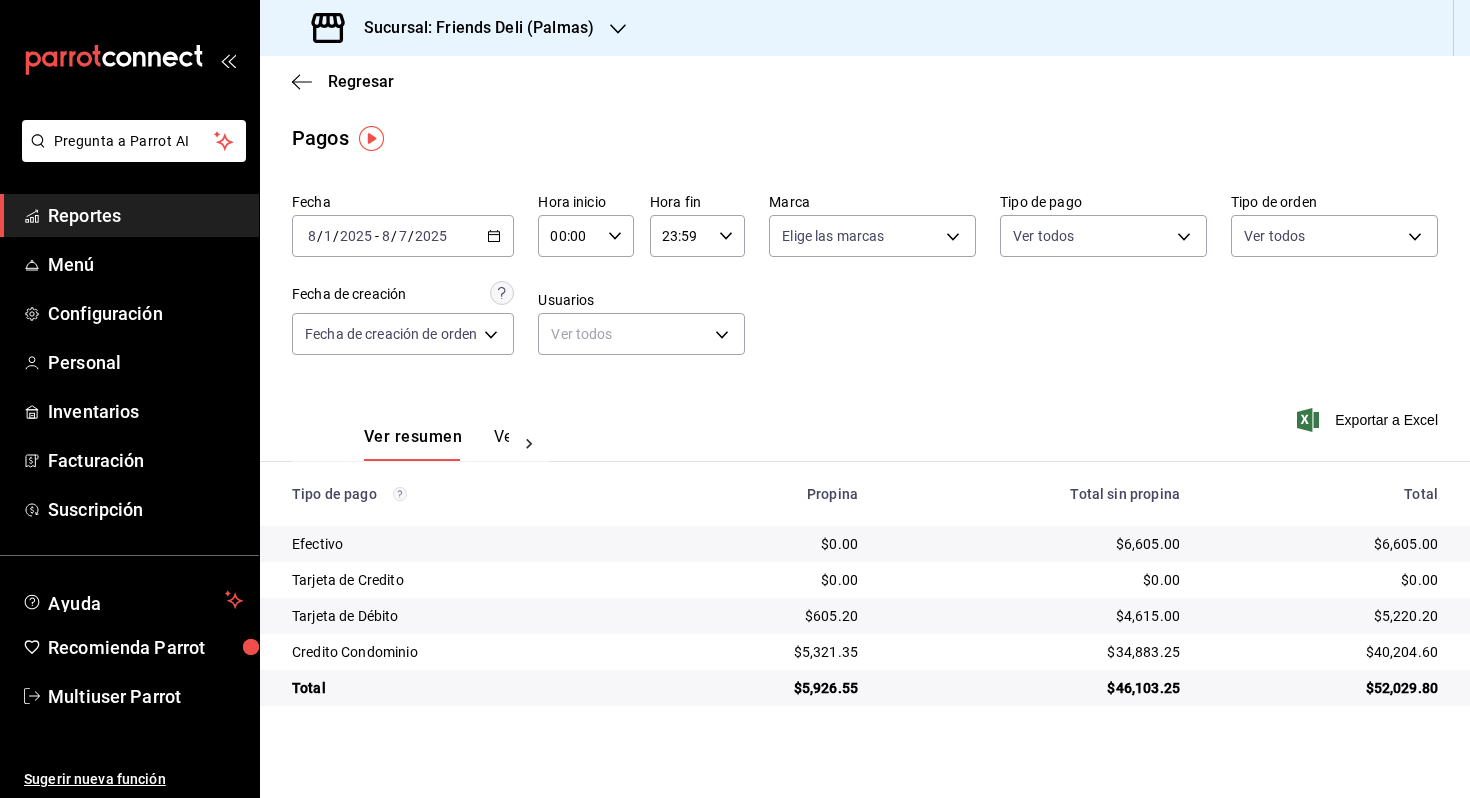 click on "[DATE] [DATE] - [DATE] [DATE]" at bounding box center (403, 236) 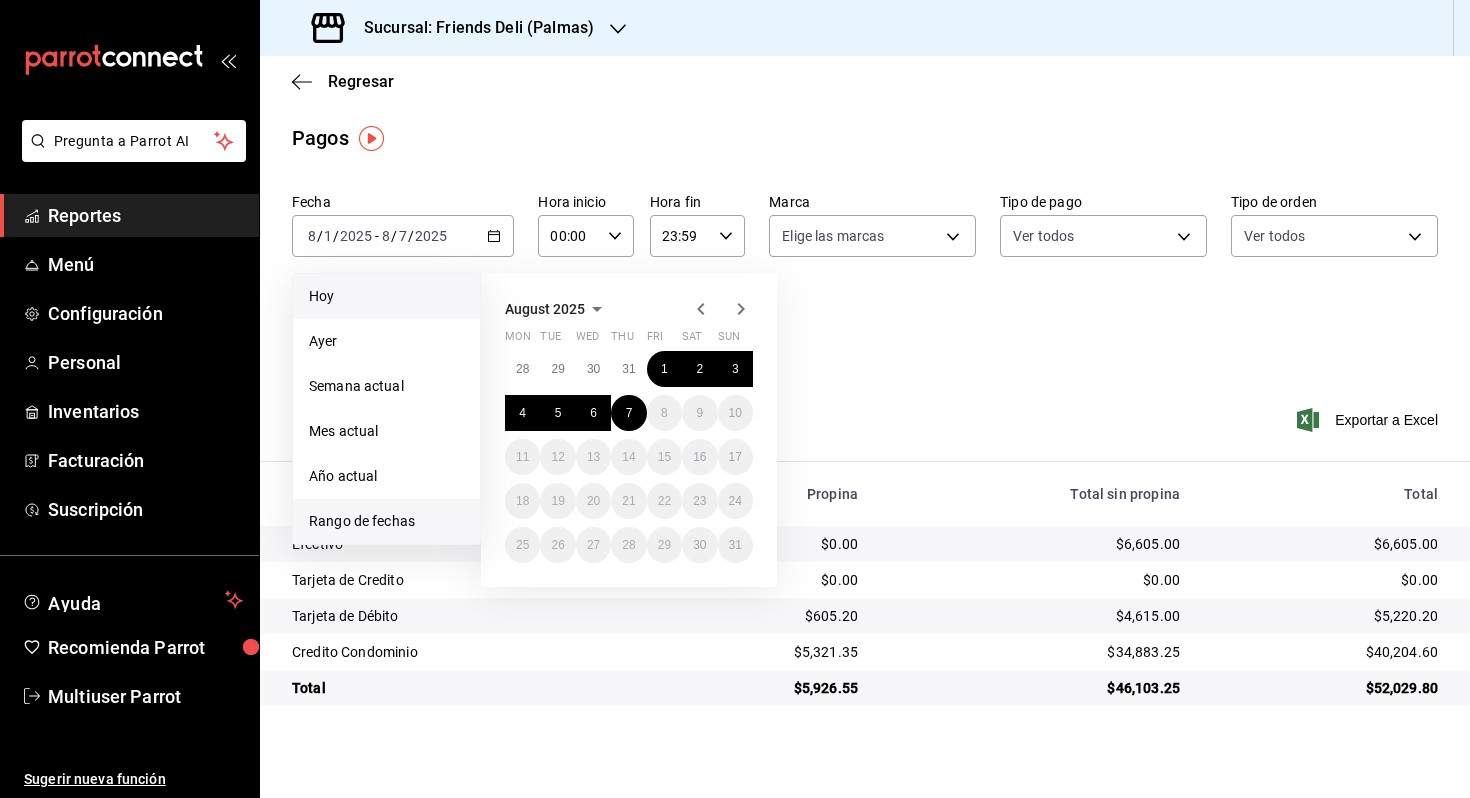 click on "Hoy" at bounding box center [386, 296] 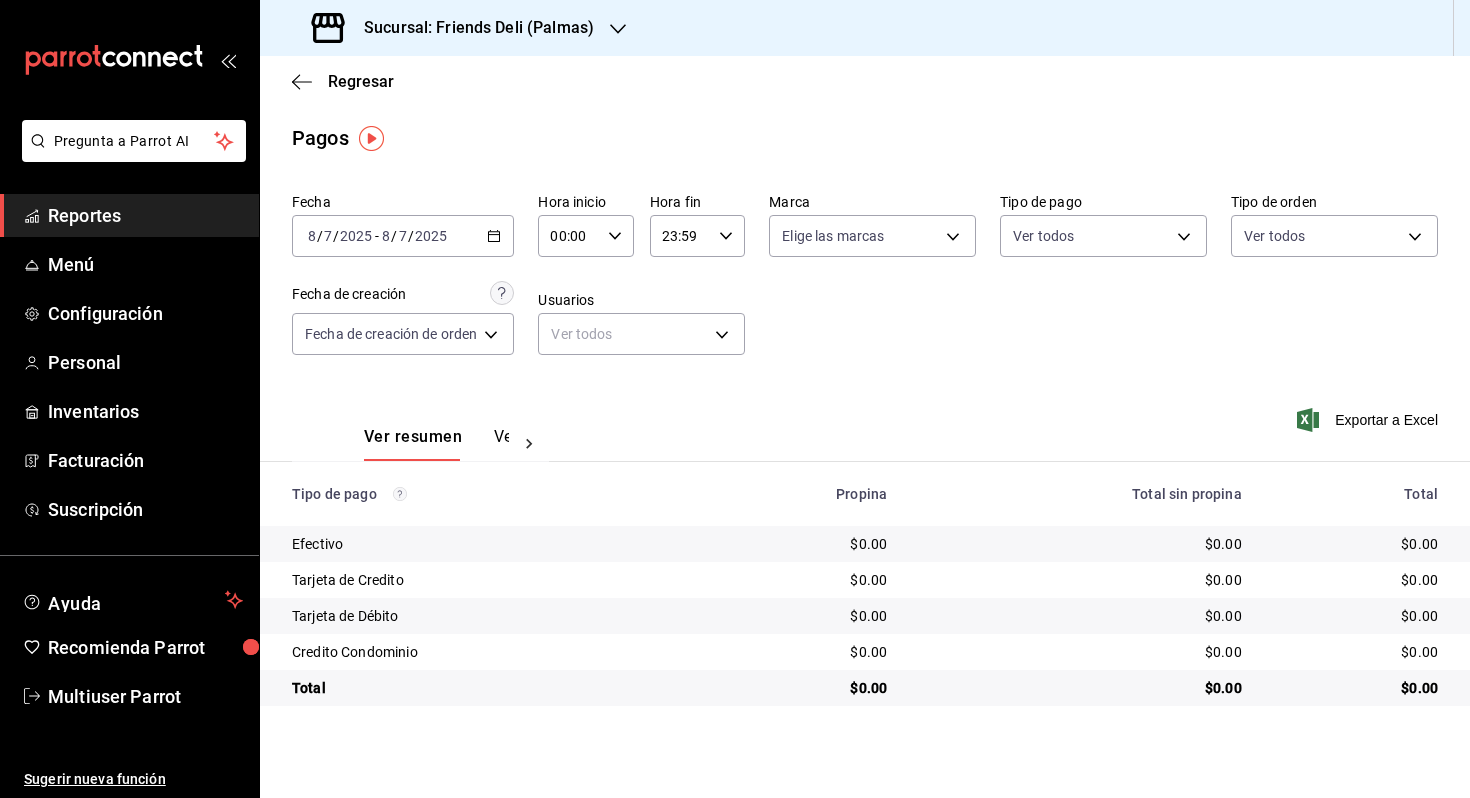click on "2025-08-07 8 / 7 / 2025 - 2025-08-07 8 / 7 / 2025" at bounding box center (403, 236) 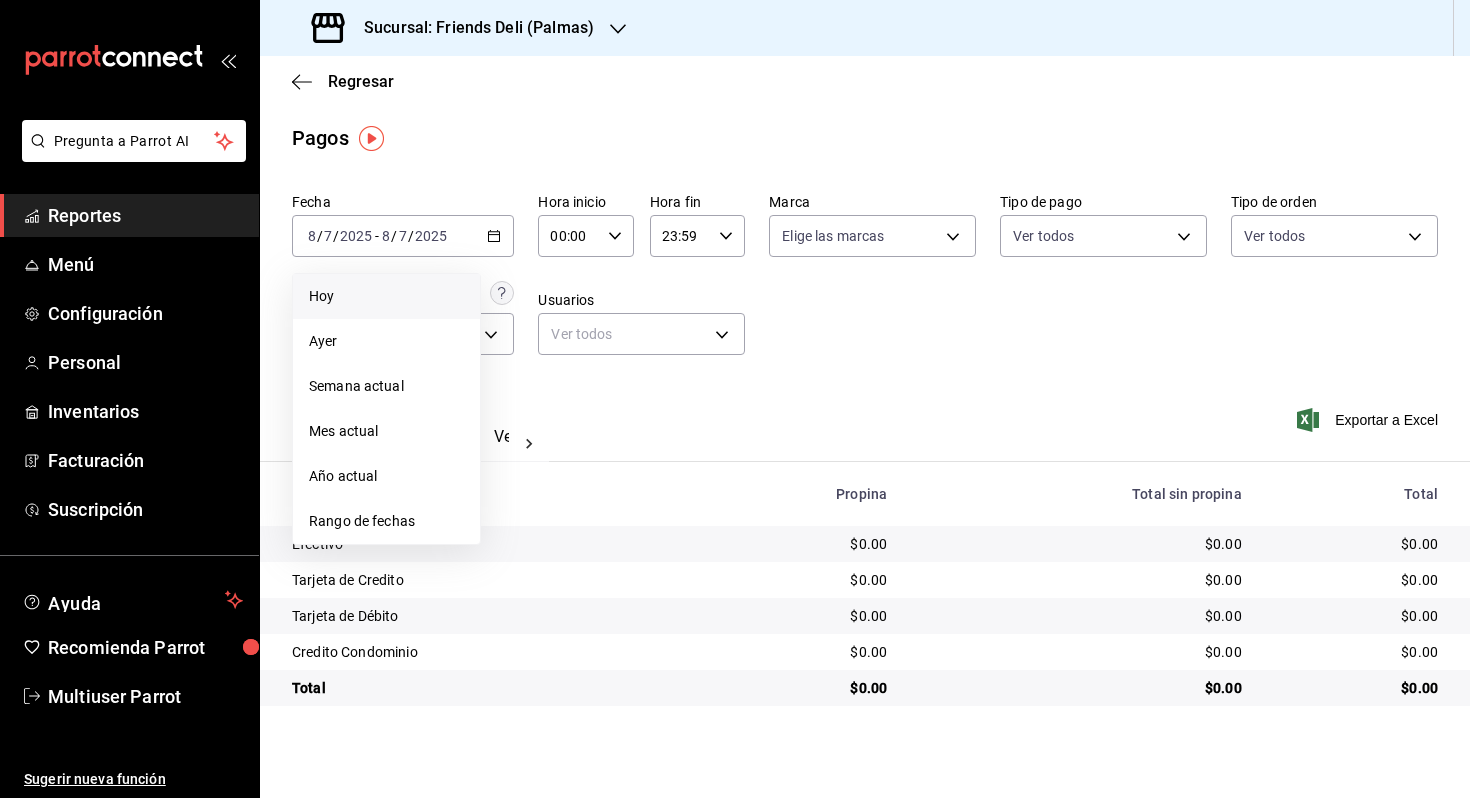 click on "Hoy" at bounding box center [386, 296] 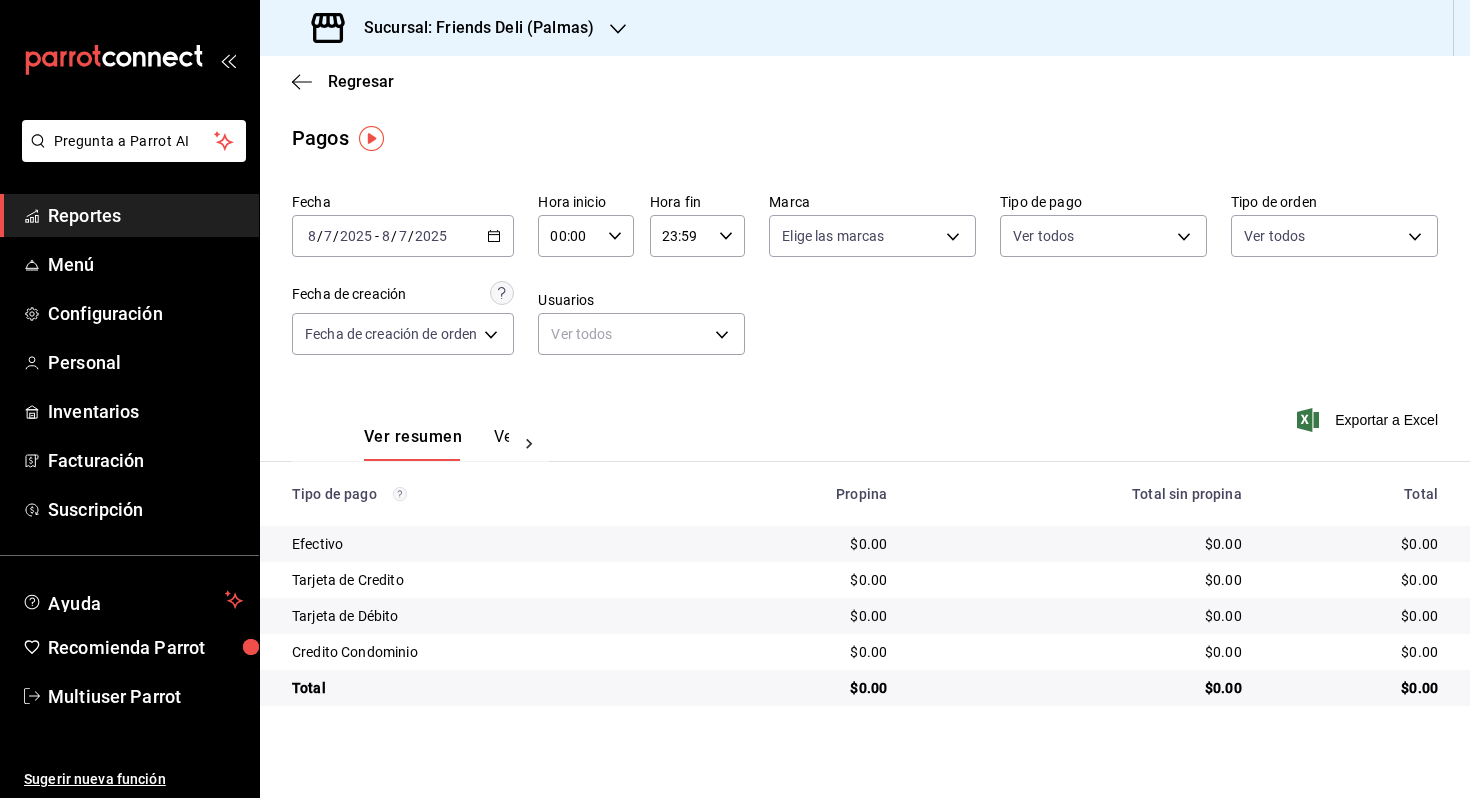 click on "Ver resumen Ver pagos Exportar a Excel" at bounding box center [865, 432] 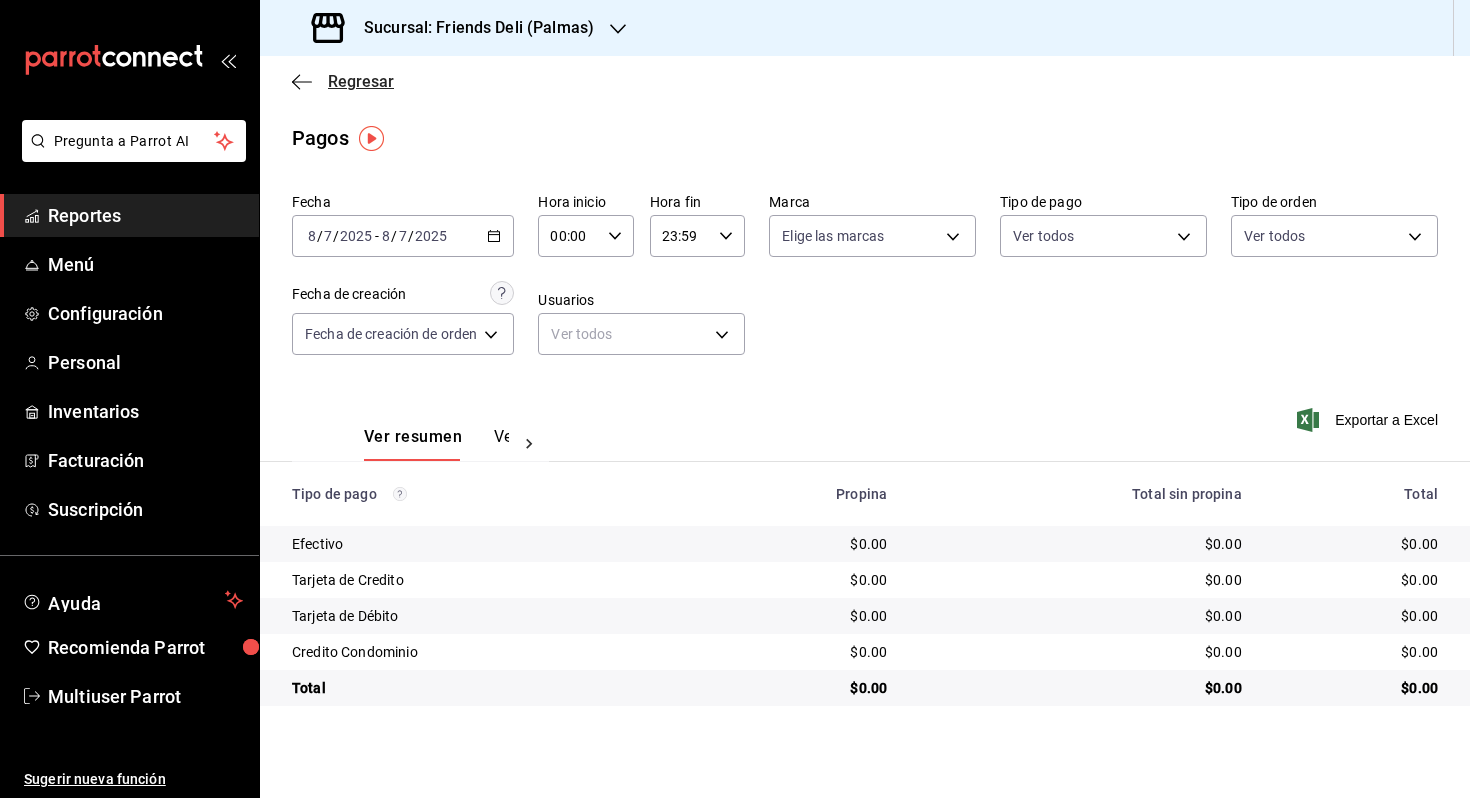 click on "Regresar" at bounding box center [361, 81] 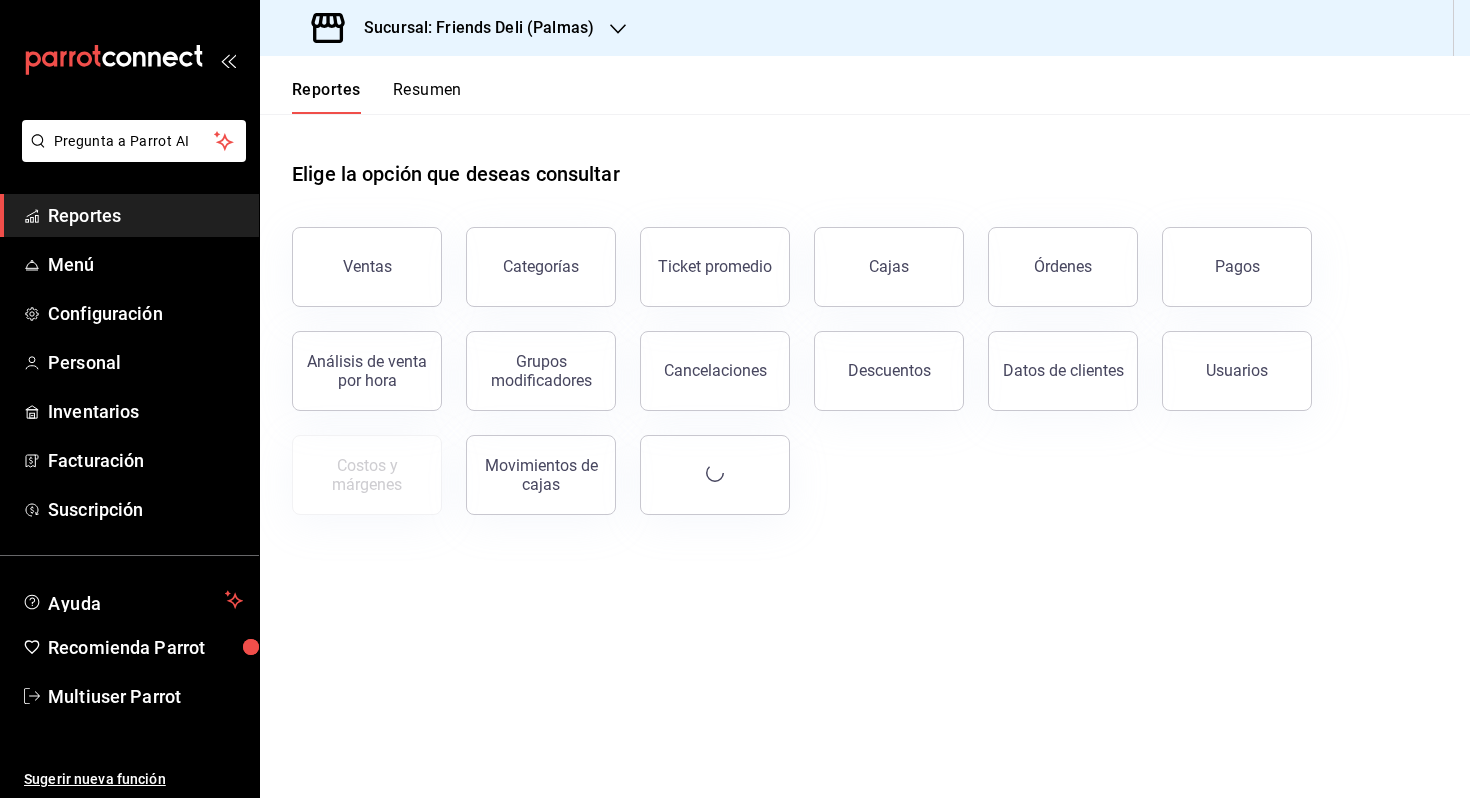 click on "Resumen" at bounding box center [427, 97] 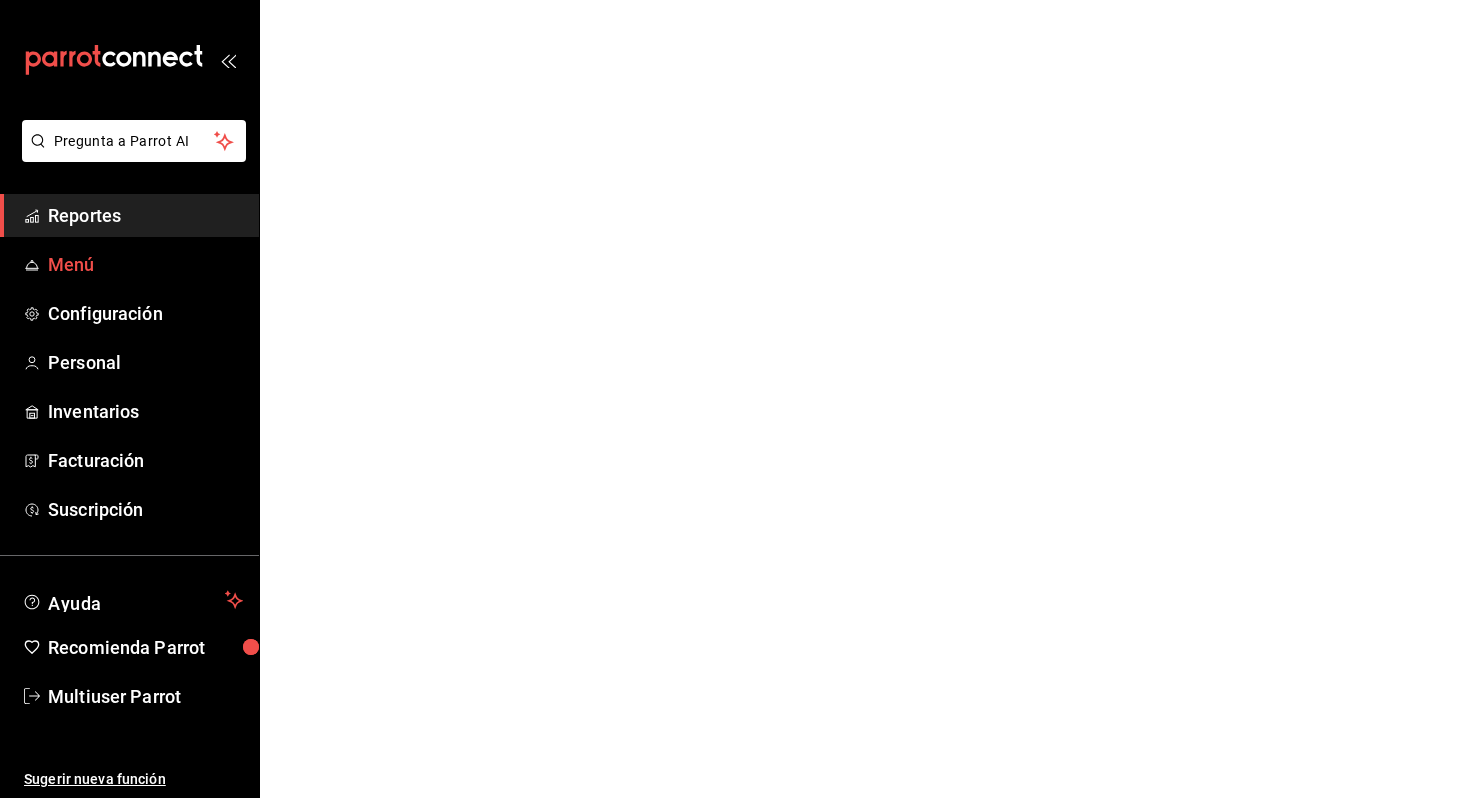 click on "Menú" at bounding box center (129, 264) 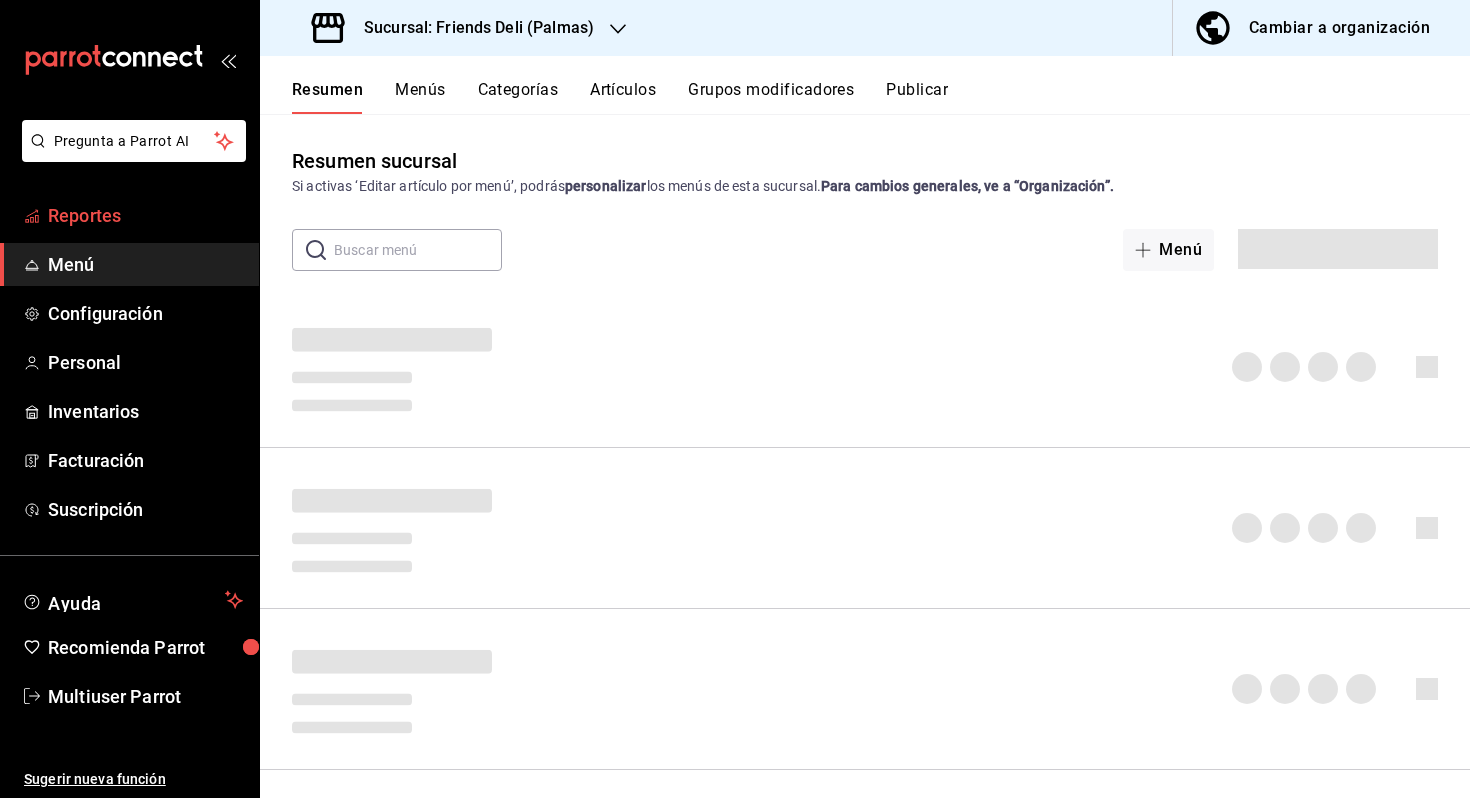 click on "Reportes" at bounding box center (145, 215) 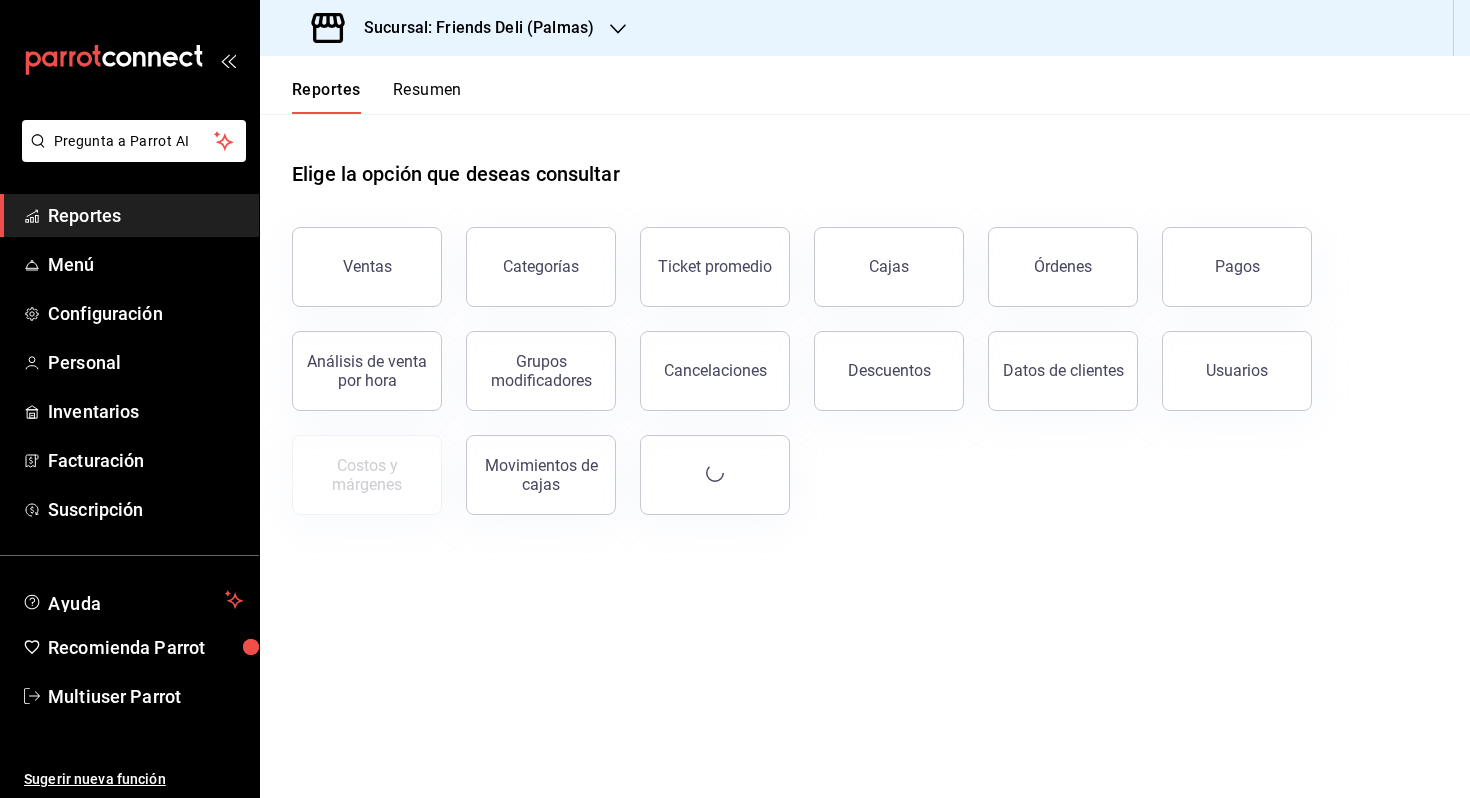 click on "Resumen" at bounding box center [427, 97] 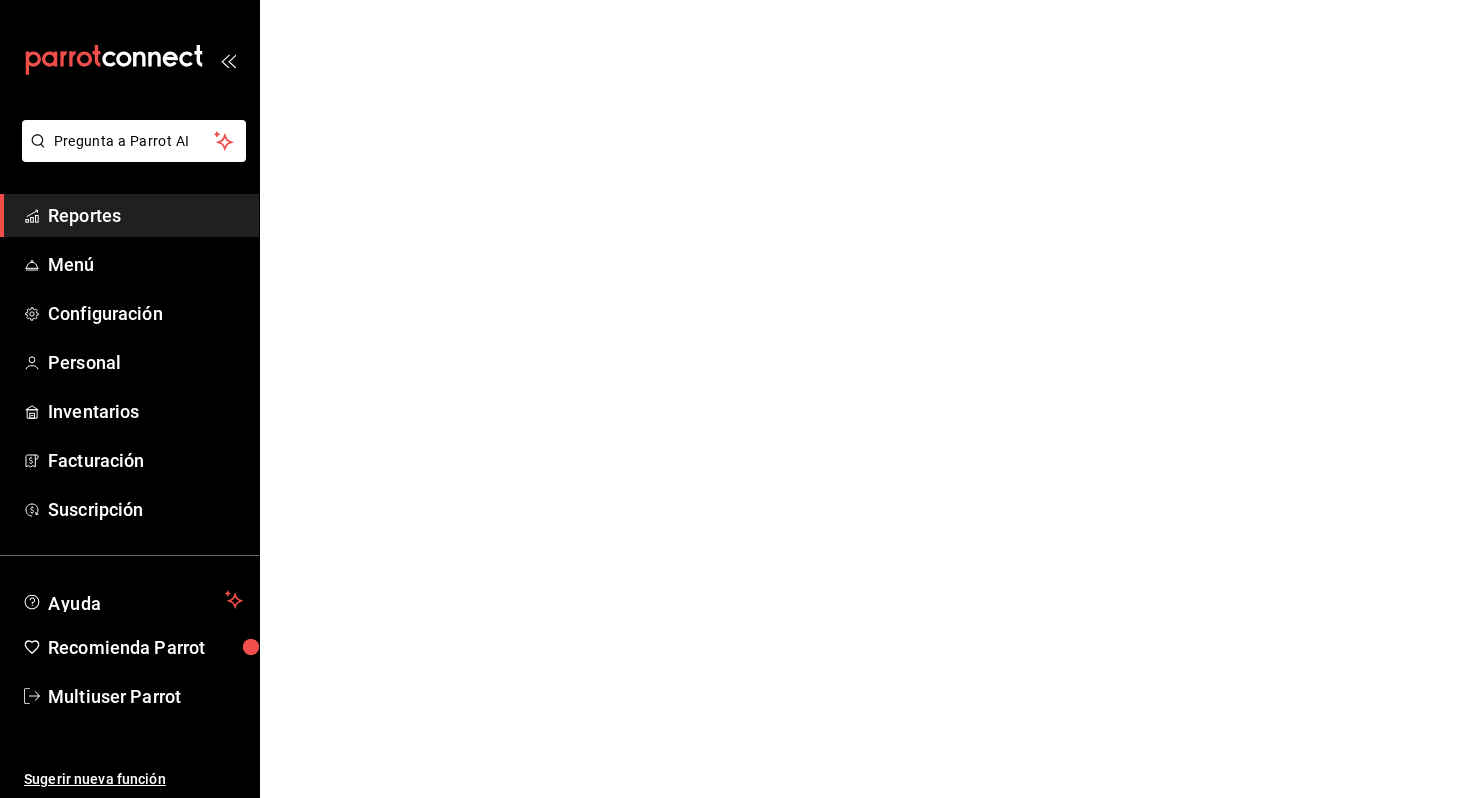 click on "Reportes" at bounding box center (129, 215) 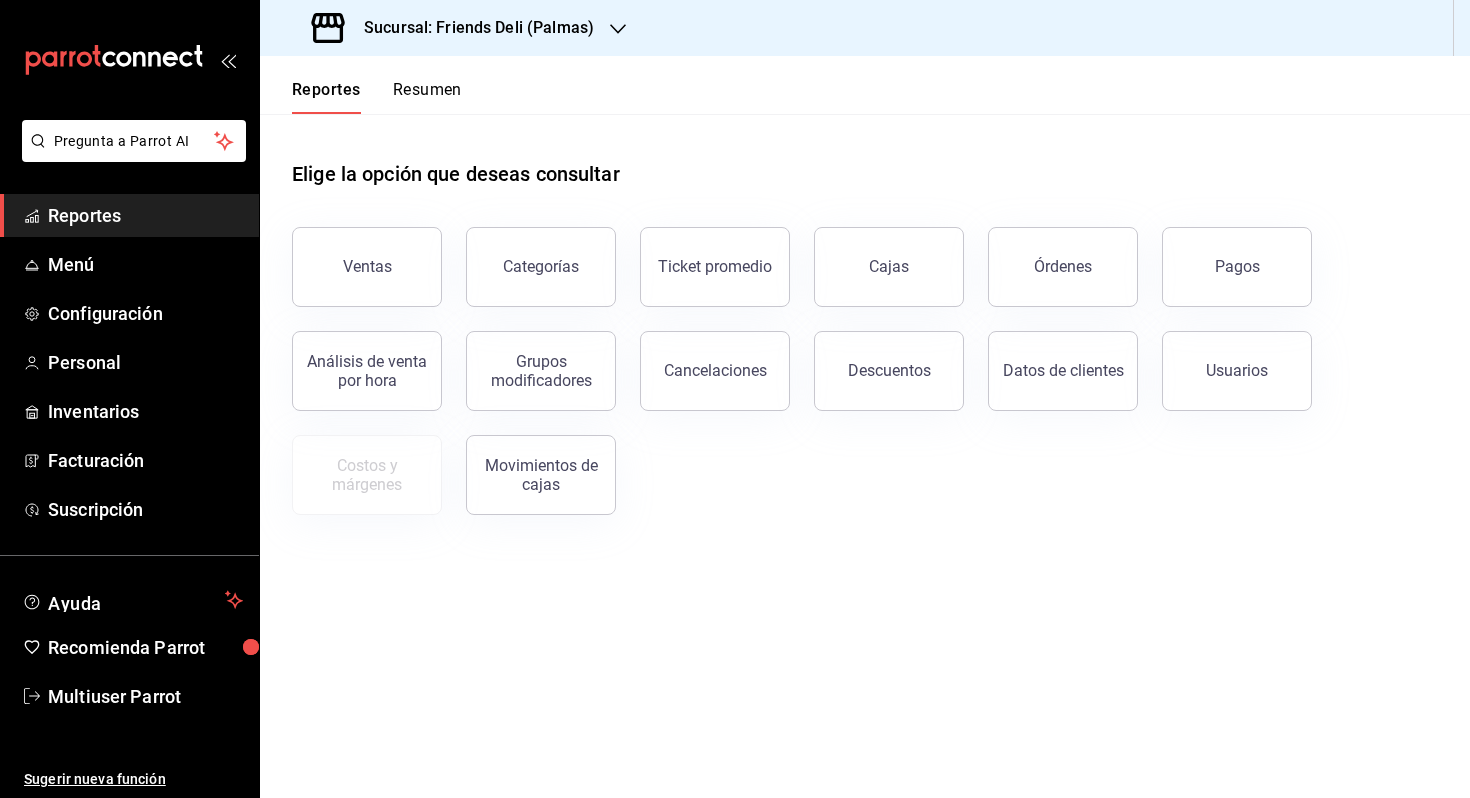 click on "Reportes Resumen" at bounding box center [361, 85] 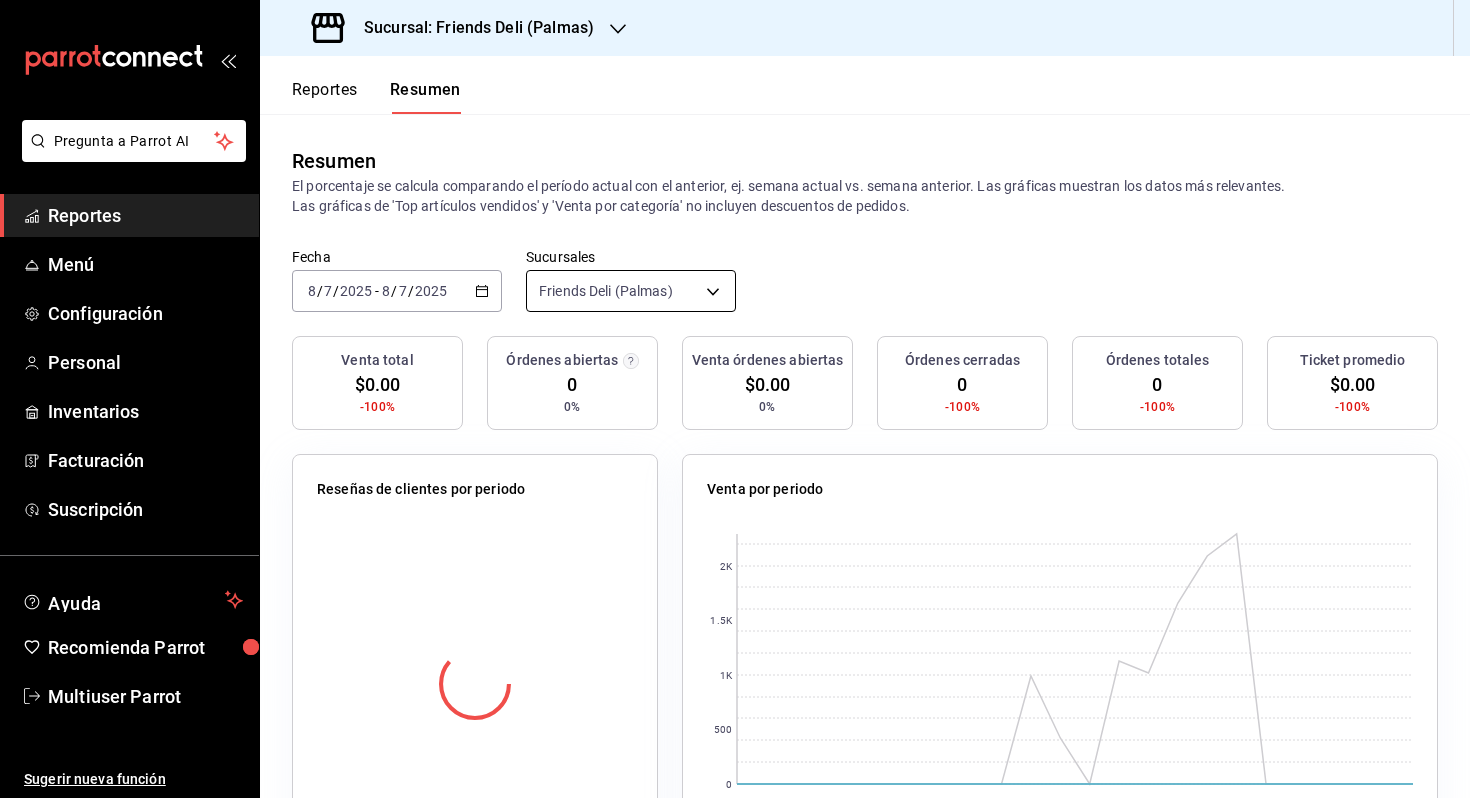 click on "Pregunta a Parrot AI Reportes   Menú   Configuración   Personal   Inventarios   Facturación   Suscripción   Ayuda Recomienda Parrot   Multiuser Parrot   Sugerir nueva función   Sucursal: Friends Deli (Palmas) Reportes Resumen Resumen El porcentaje se calcula comparando el período actual con el anterior, ej. semana actual vs. semana anterior. Las gráficas muestran los datos más relevantes.  Las gráficas de 'Top artículos vendidos' y 'Venta por categoría' no incluyen descuentos de pedidos. Fecha 2025-08-07 8 / 7 / 2025 - 2025-08-07 8 / 7 / 2025 Sucursales Friends Deli (Palmas) [object Object] Venta total $0.00 -100% Órdenes abiertas 0 0% Venta órdenes abiertas $0.00 0% Órdenes cerradas 0 -100% Órdenes totales 0 -100% Ticket promedio $0.00 -100% Reseñas de clientes por periodo Venta por periodo 0 500 1K 1.5K 2K 07/08/2025 31/07/2025 GANA 1 MES GRATIS EN TU SUSCRIPCIÓN AQUÍ Pregunta a Parrot AI Reportes   Menú   Configuración   Personal   Inventarios   Facturación   Suscripción   Ayuda" at bounding box center [735, 399] 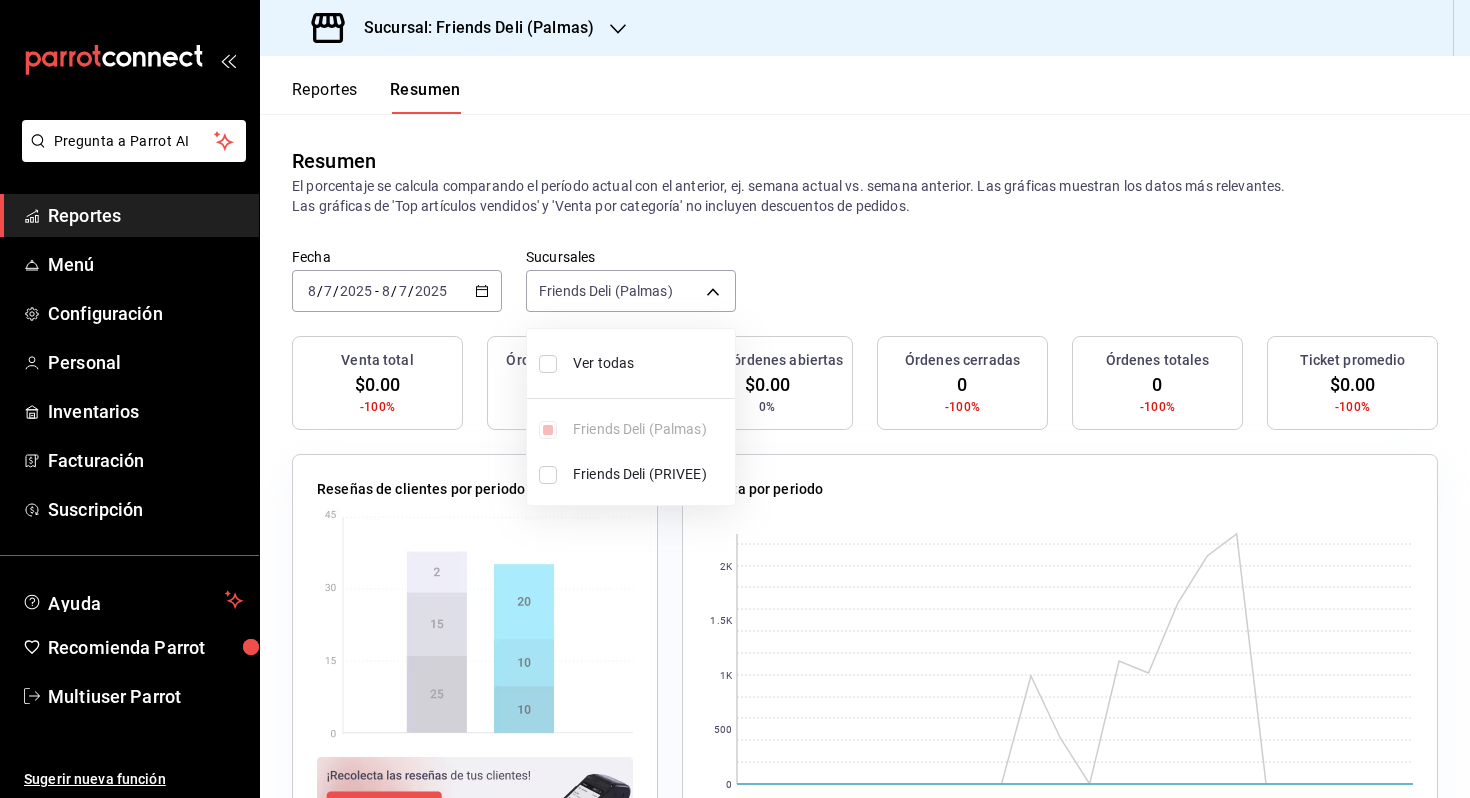 click on "Ver todas" at bounding box center (631, 363) 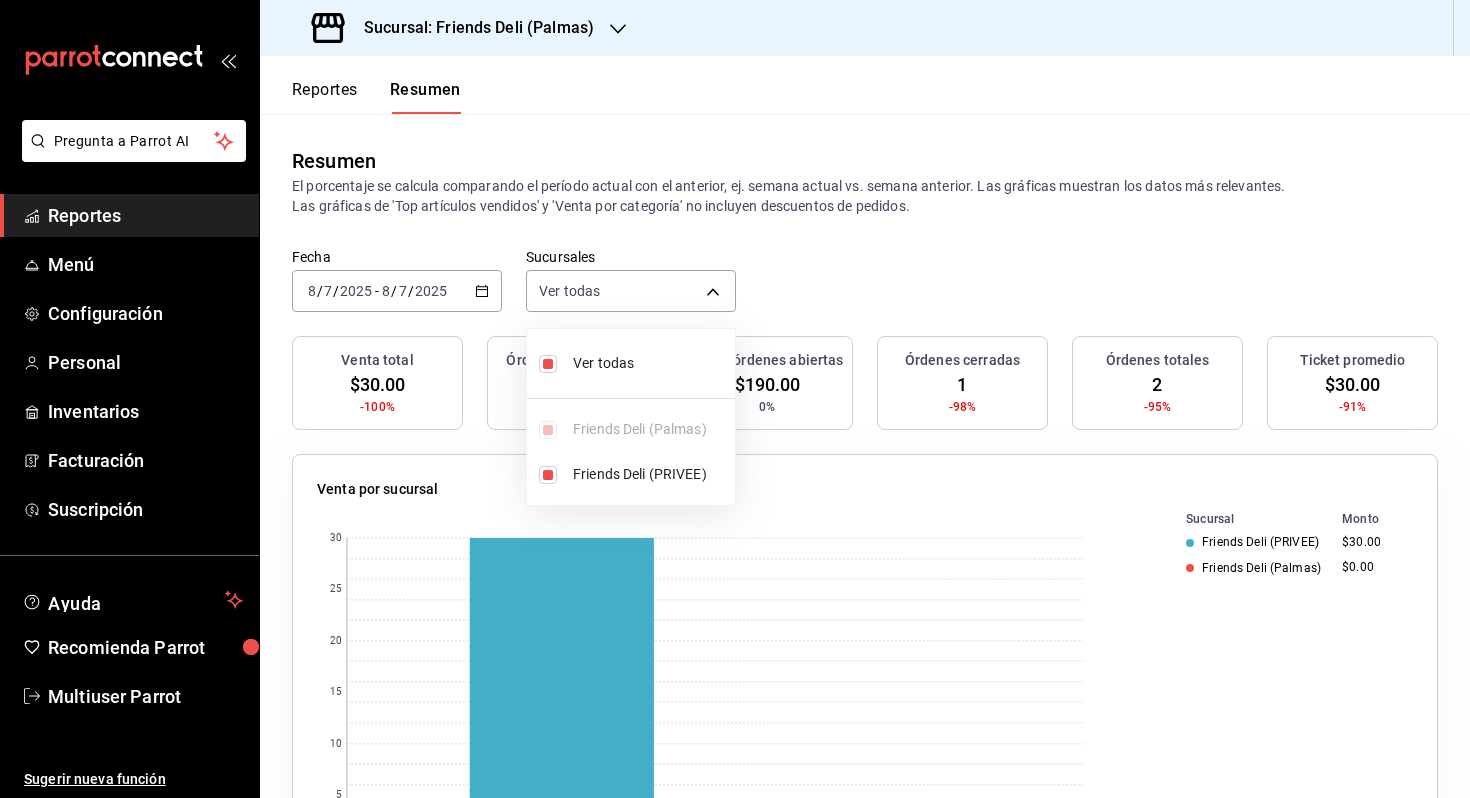click at bounding box center (735, 399) 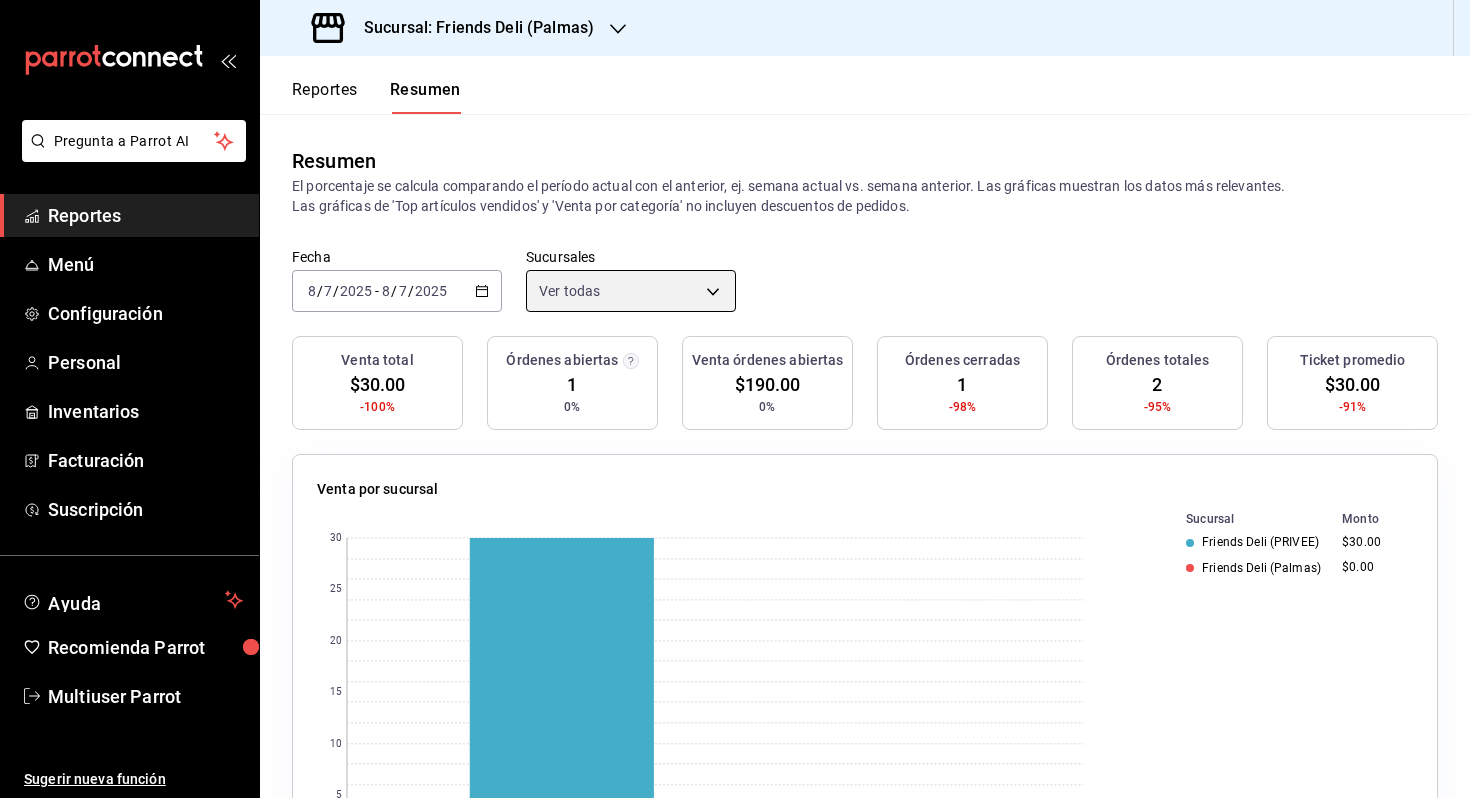 scroll, scrollTop: 430, scrollLeft: 0, axis: vertical 